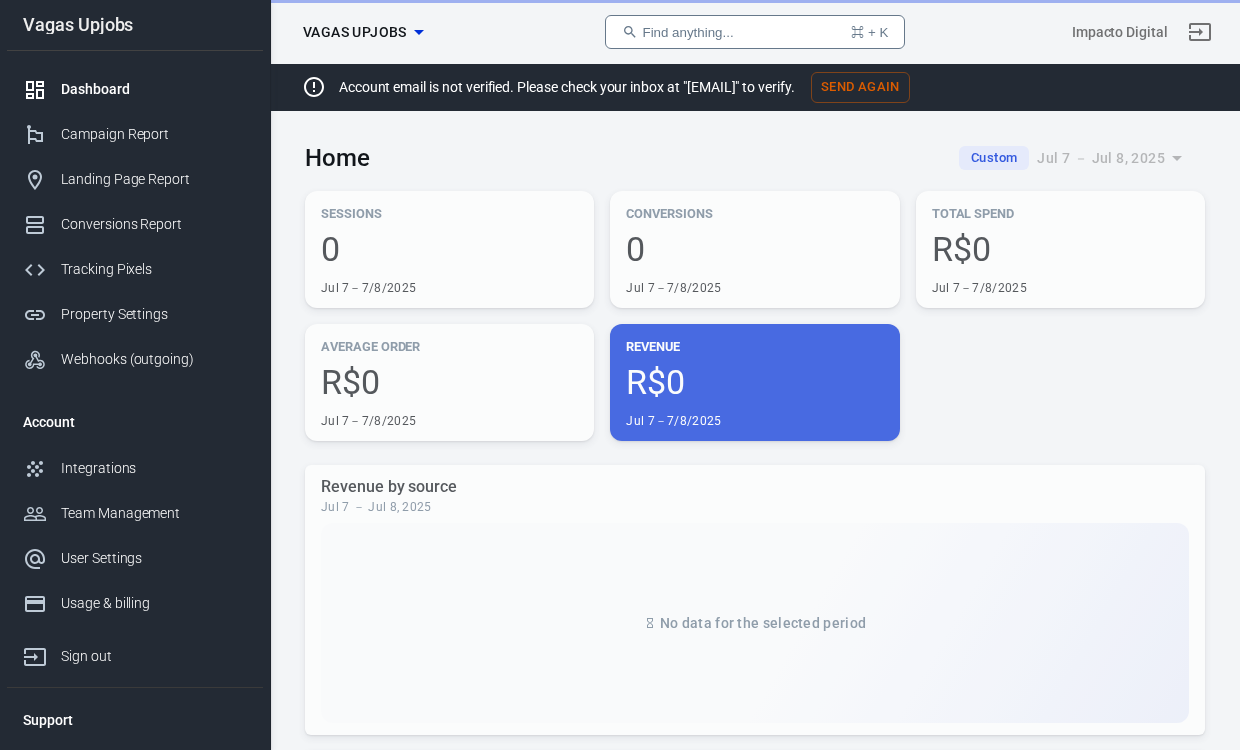 scroll, scrollTop: 0, scrollLeft: 0, axis: both 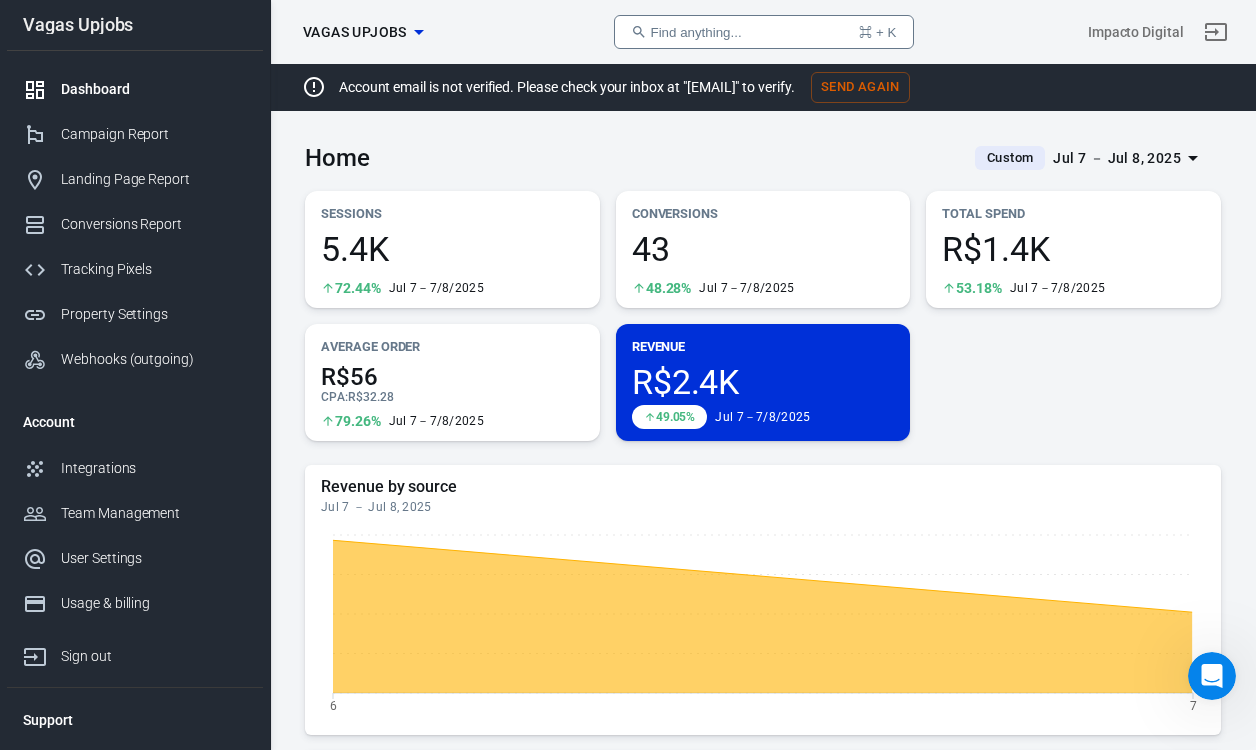 click on "Home Custom Jul 7 － Jul 8, 2025 Sessions 5.4K 72.44% Jul 7－7/8/2025 Conversions 43 48.28% Jul 7－7/8/2025 Total Spend R$1.4K 53.18% Jul 7－7/8/2025 Average Order R$56 CPA : R$32.28 79.26% Jul 7－7/8/2025 Revenue R$2.4K 49.05% Jul 7－7/8/2025 Revenue by source Jul 7 － Jul 8, 2025 6 7 Revenue Jul 7 － Jul 8, 2025 7 8 Sessions Jul 7 － Jul 8, 2025 7 8 Conversions Rate Jul 7 － Jul 8, 2025 7 8 Conversions Jul 7 － Jul 8, 2025 7 8 Ad Networks Summary Jul 7 － Jul 8, 2025 Google R$32.3 CPA 170.3% ROAS R$56 AOV R$1.4K Spend Automate audience segmentation at scale to expand your reach Connect More Networks Conversions Sources Jul 7 － Jul 8, 2025 google 100% other 0% Events Jul 7 － Jul 8, 2025 7 8" at bounding box center [763, 1497] 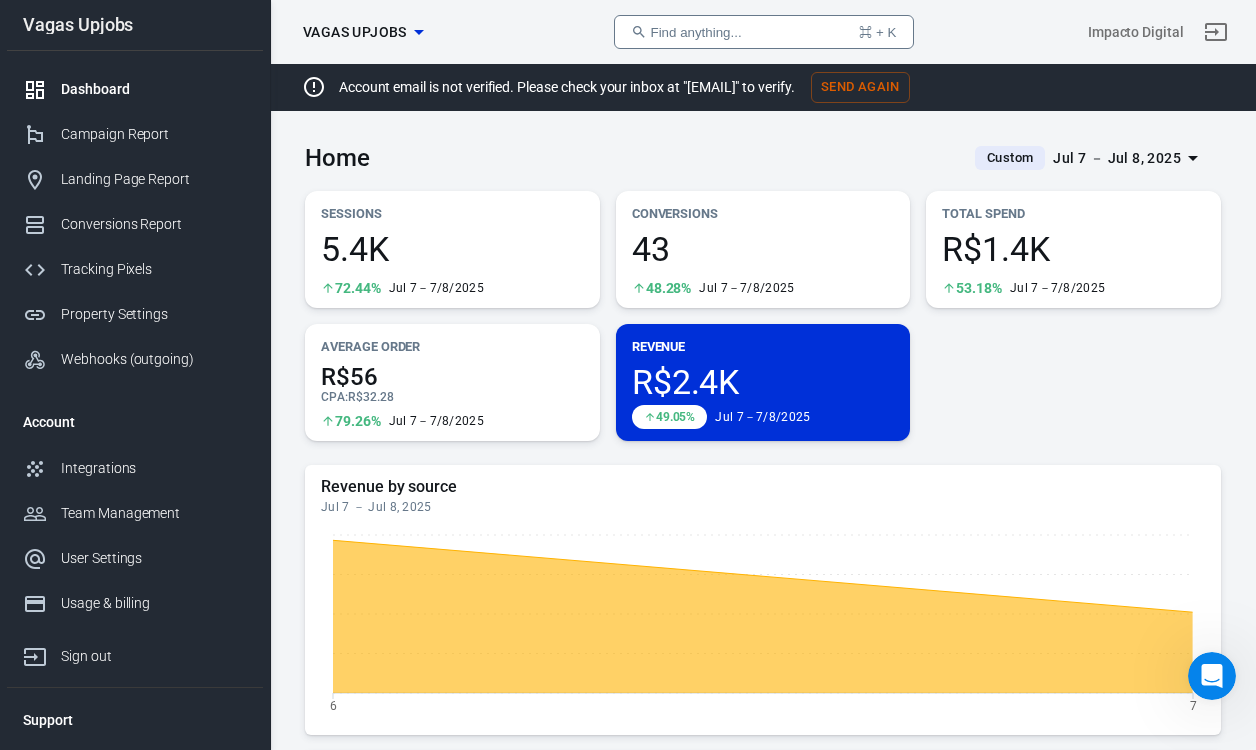 click on "Custom Jul 7 － Jul 8, 2025" at bounding box center [1078, 158] 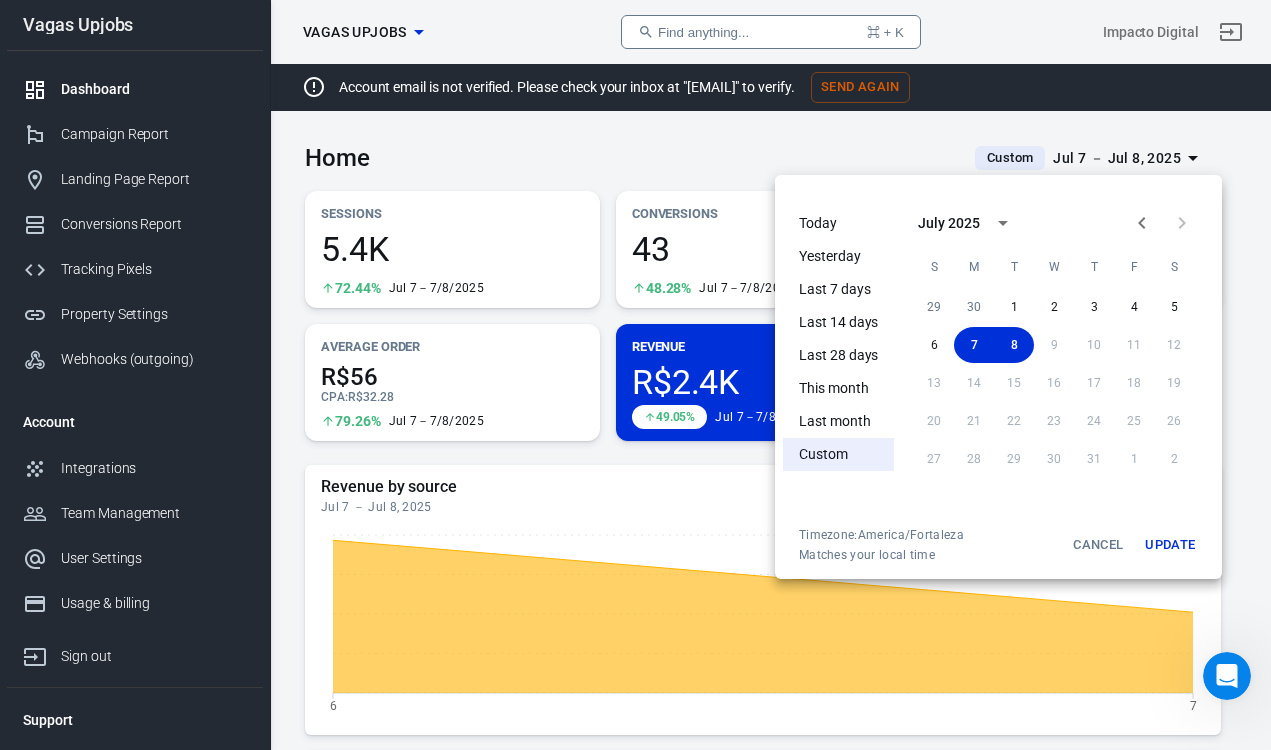 click on "Today" at bounding box center (838, 223) 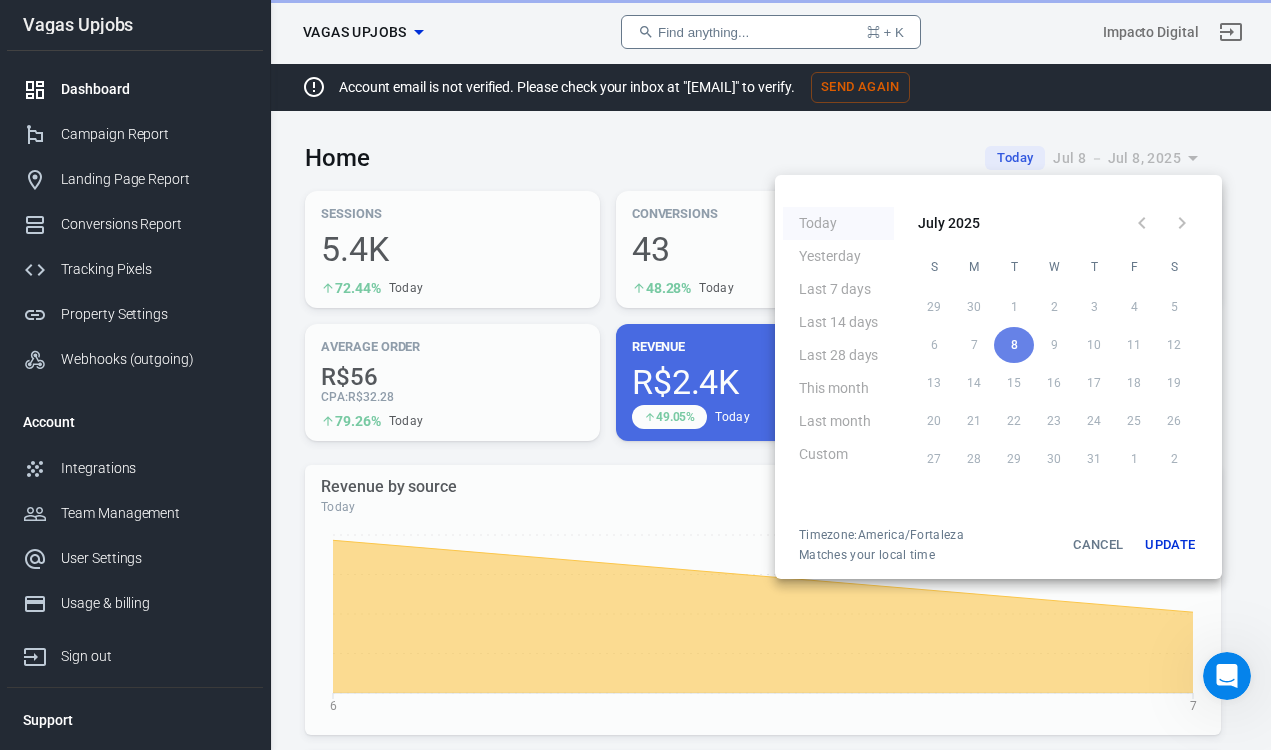 click at bounding box center (635, 375) 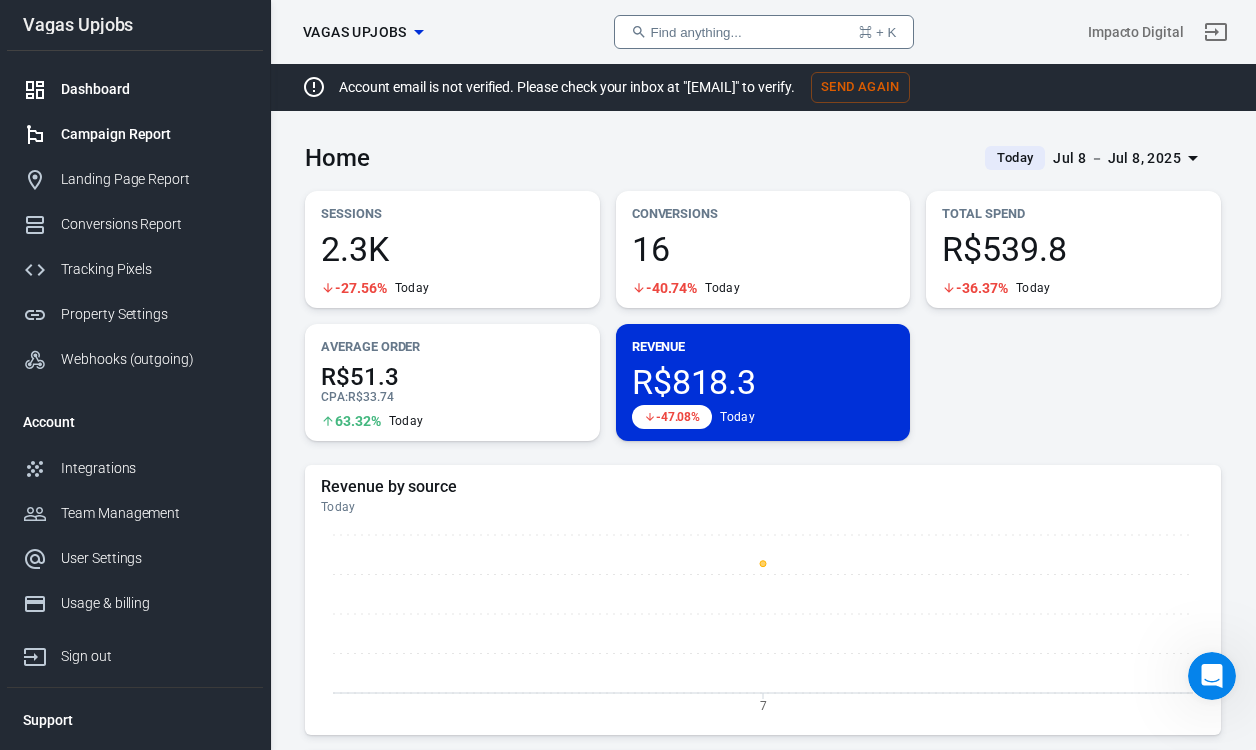 click on "Campaign Report" at bounding box center (135, 134) 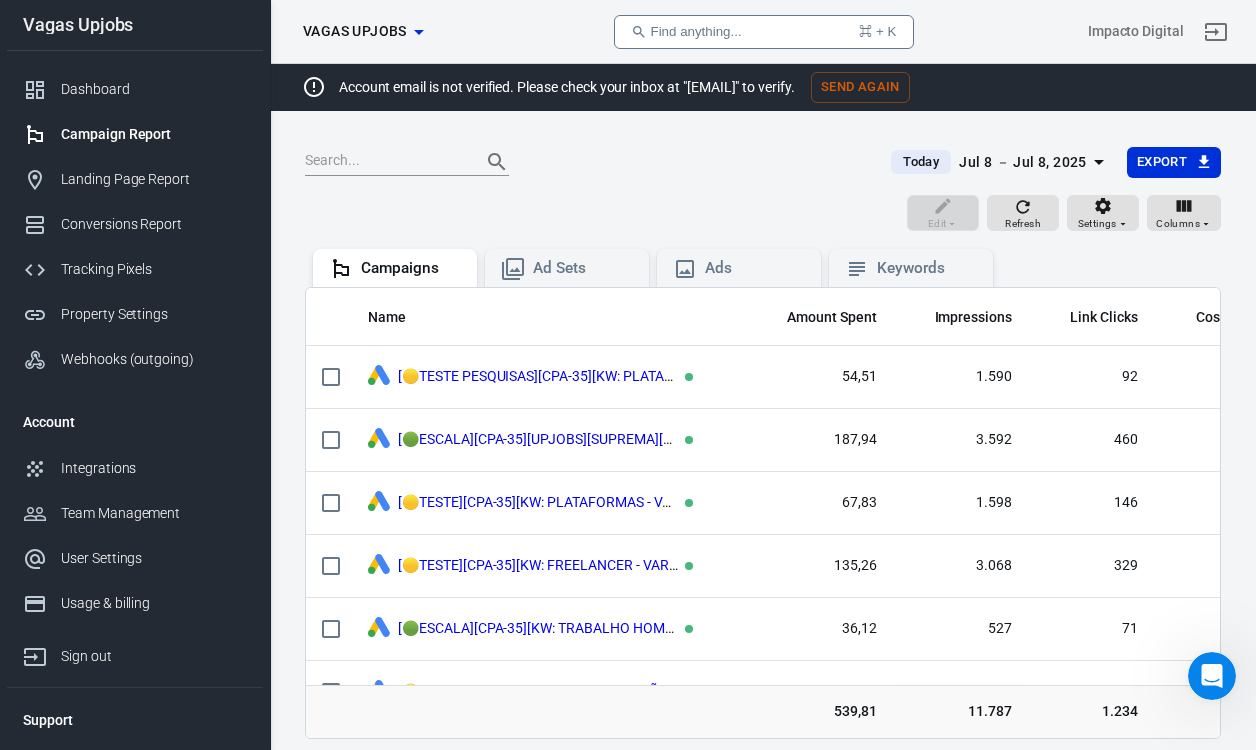 click on "Jul 8 － Jul 8, 2025" at bounding box center (1023, 162) 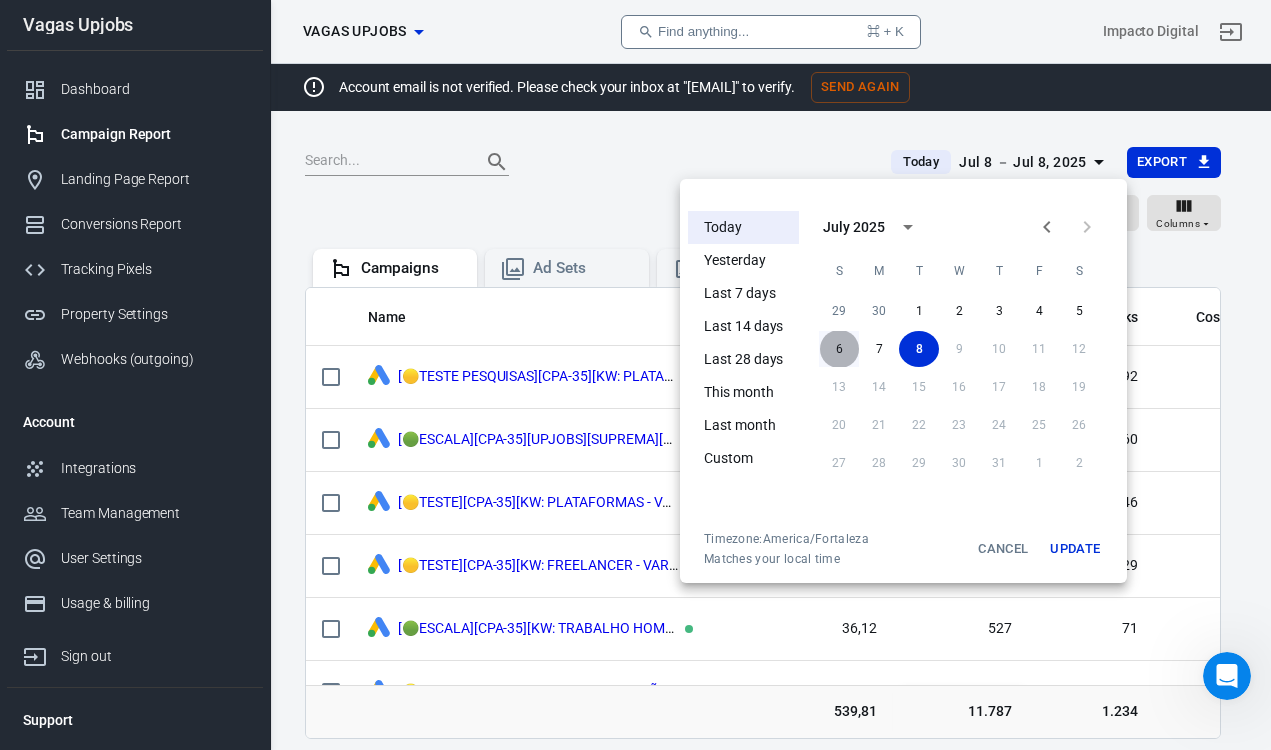 click on "6" at bounding box center (839, 349) 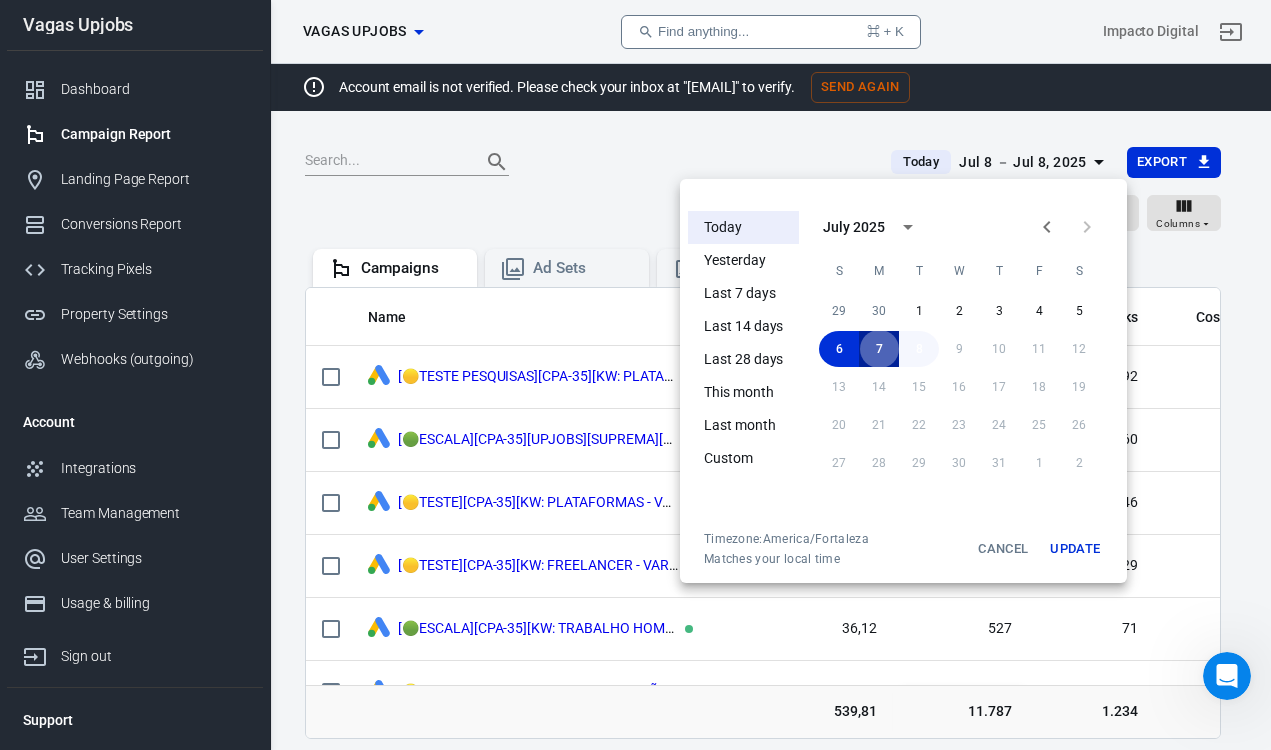 click on "7" at bounding box center [879, 349] 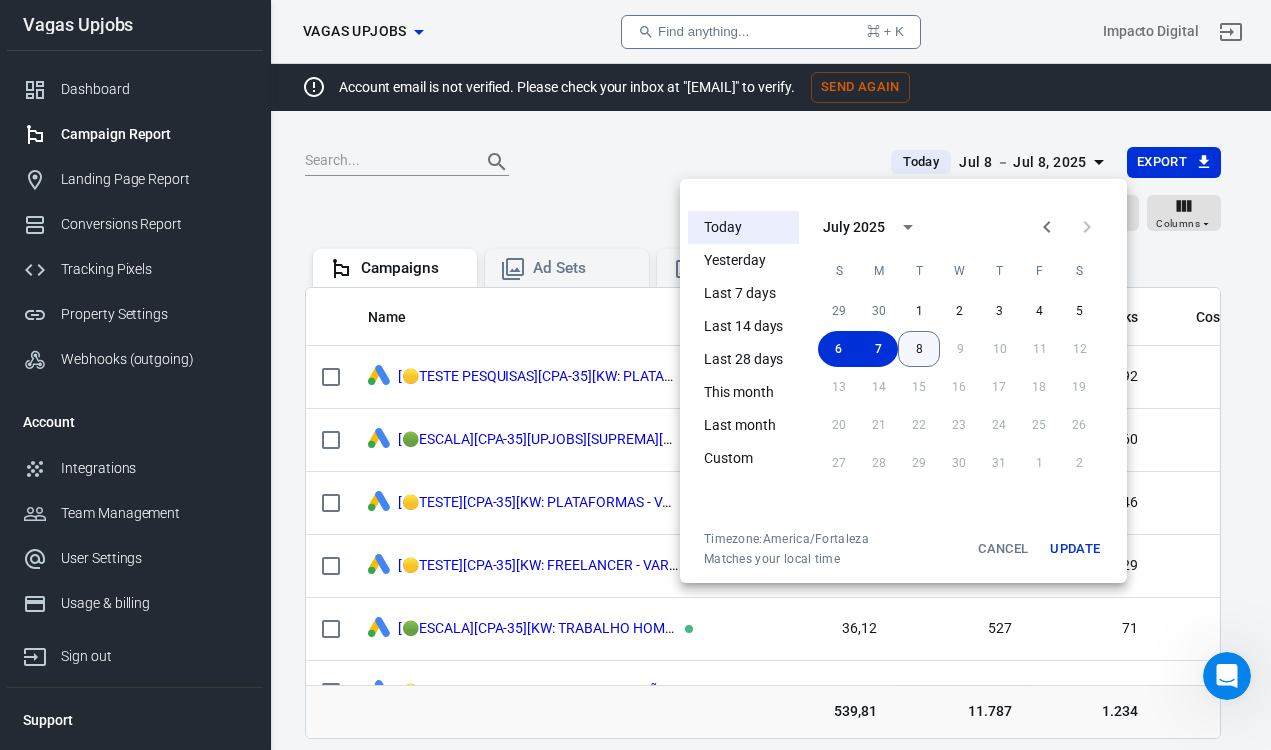 click on "8" at bounding box center (919, 349) 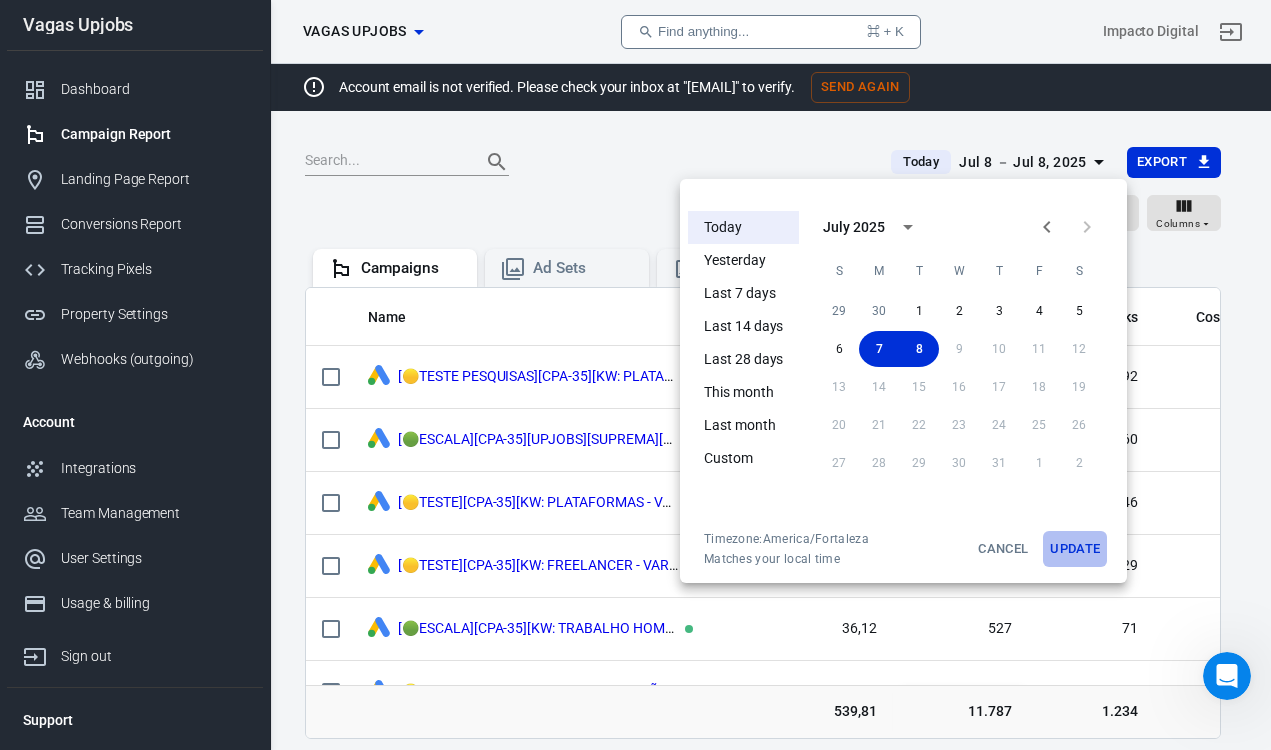 click on "Update" at bounding box center (1075, 549) 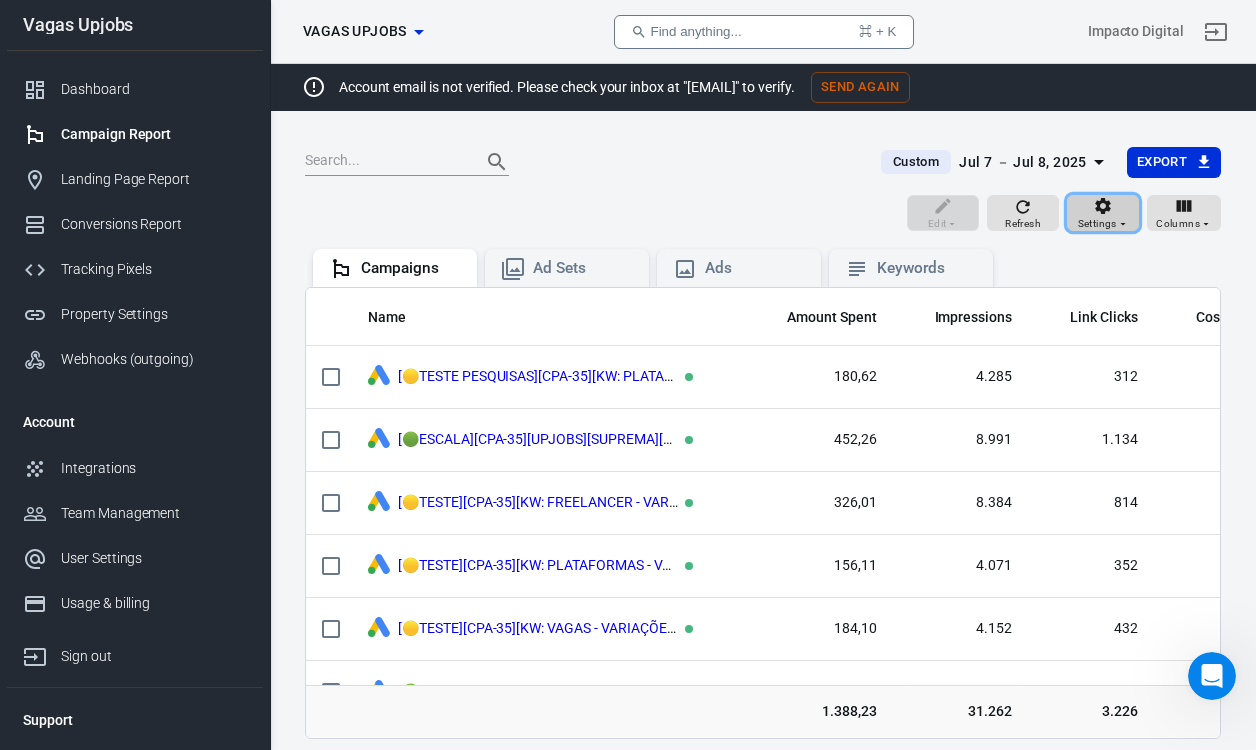 click at bounding box center [1103, 206] 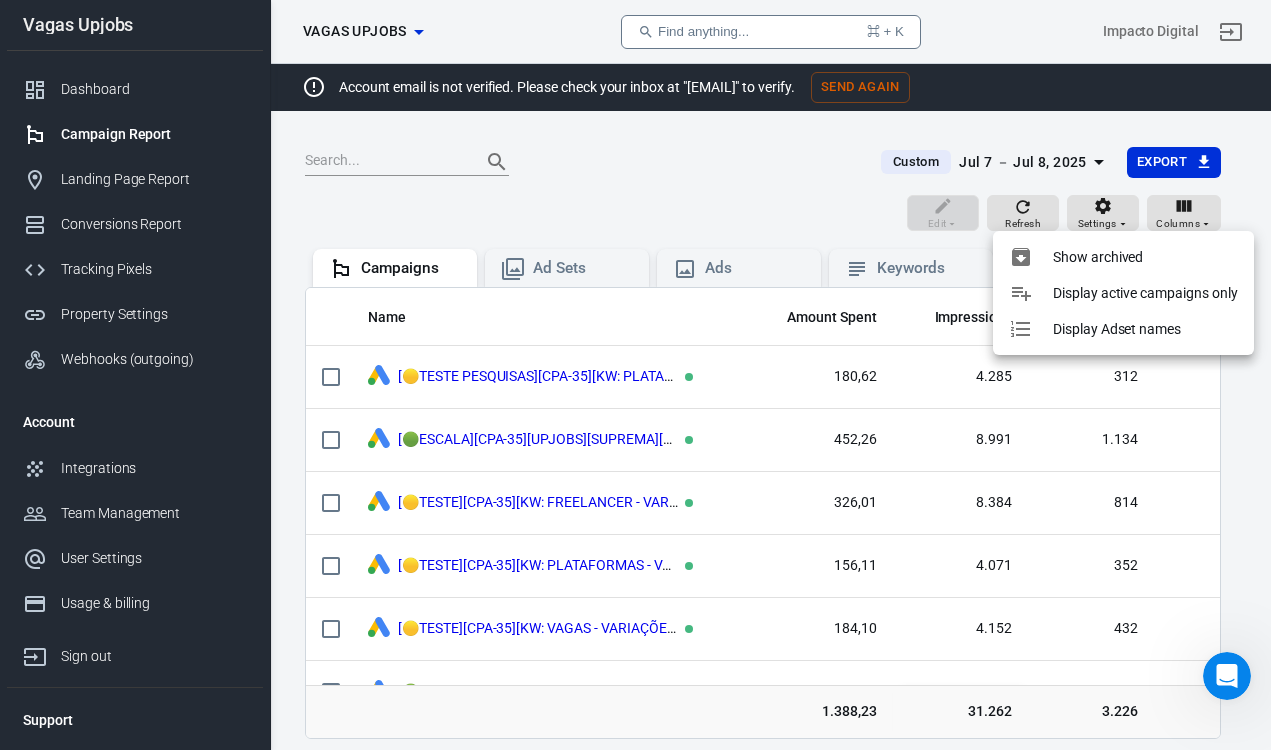 click on "Display active campaigns only" at bounding box center [1098, 257] 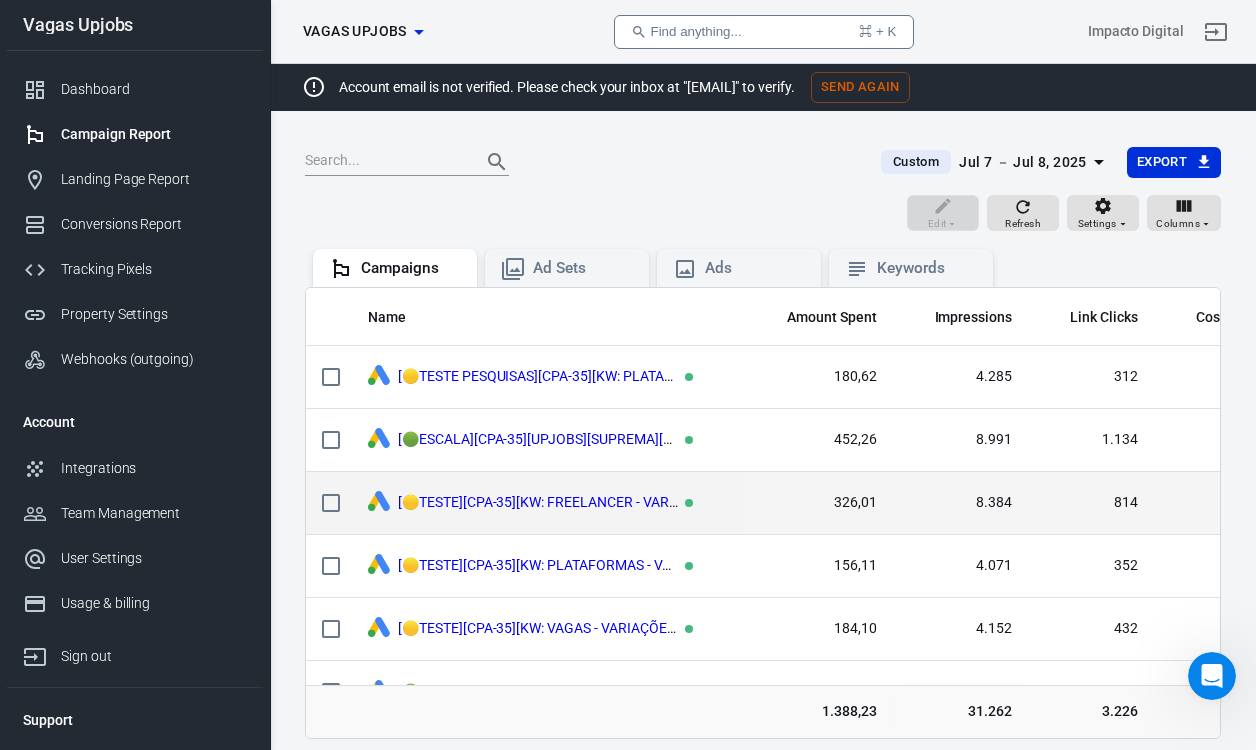scroll, scrollTop: 0, scrollLeft: 426, axis: horizontal 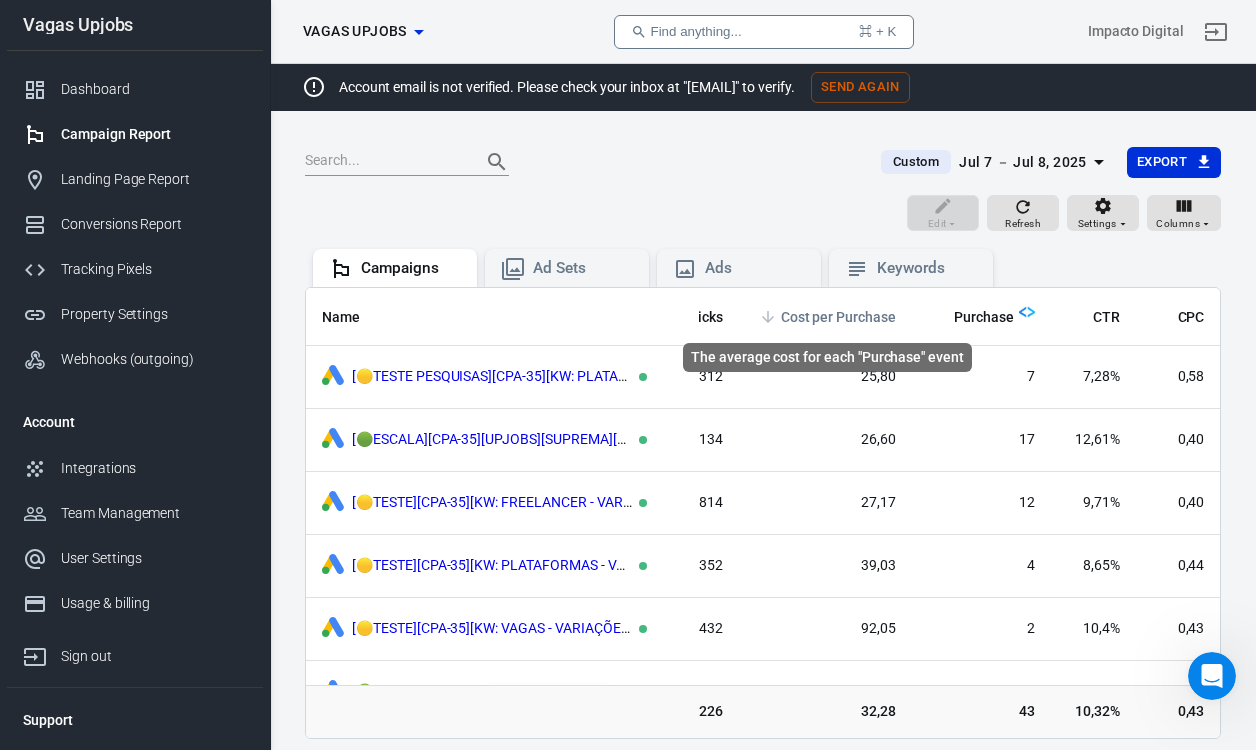 click on "Cost per Purchase" at bounding box center (838, 318) 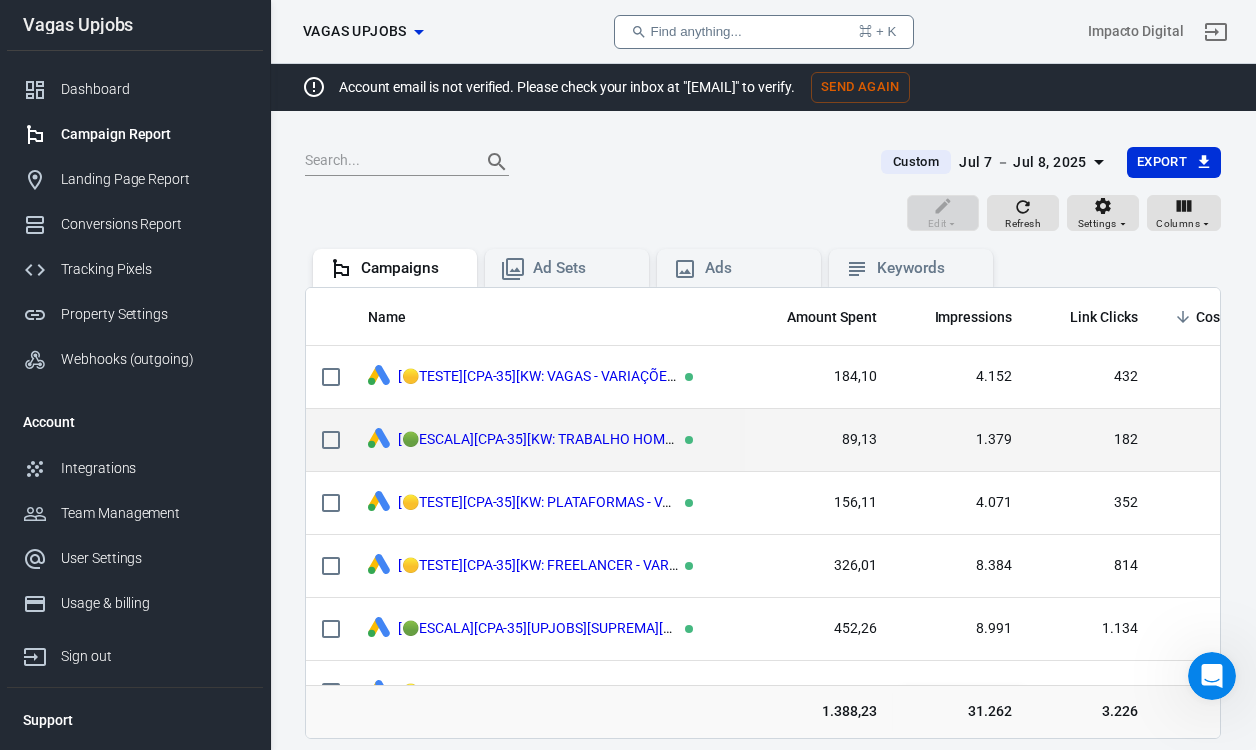 scroll, scrollTop: 0, scrollLeft: 426, axis: horizontal 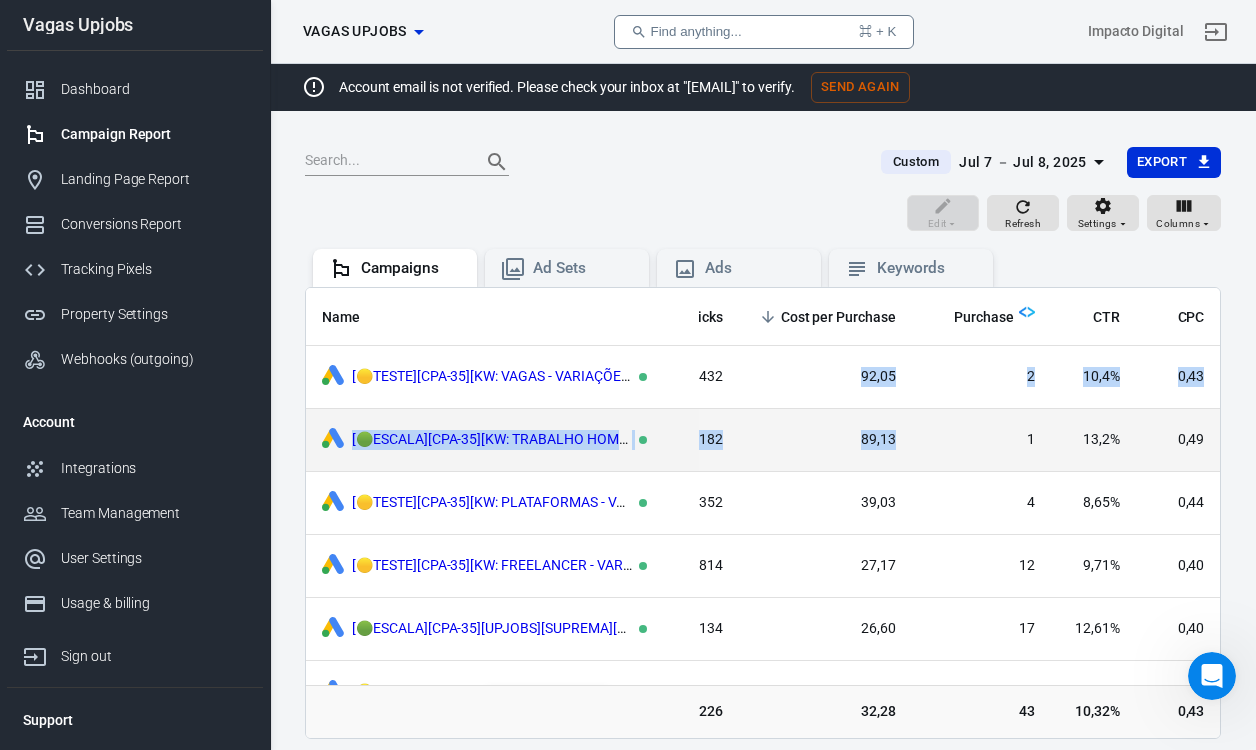 drag, startPoint x: 838, startPoint y: 382, endPoint x: 900, endPoint y: 449, distance: 91.28527 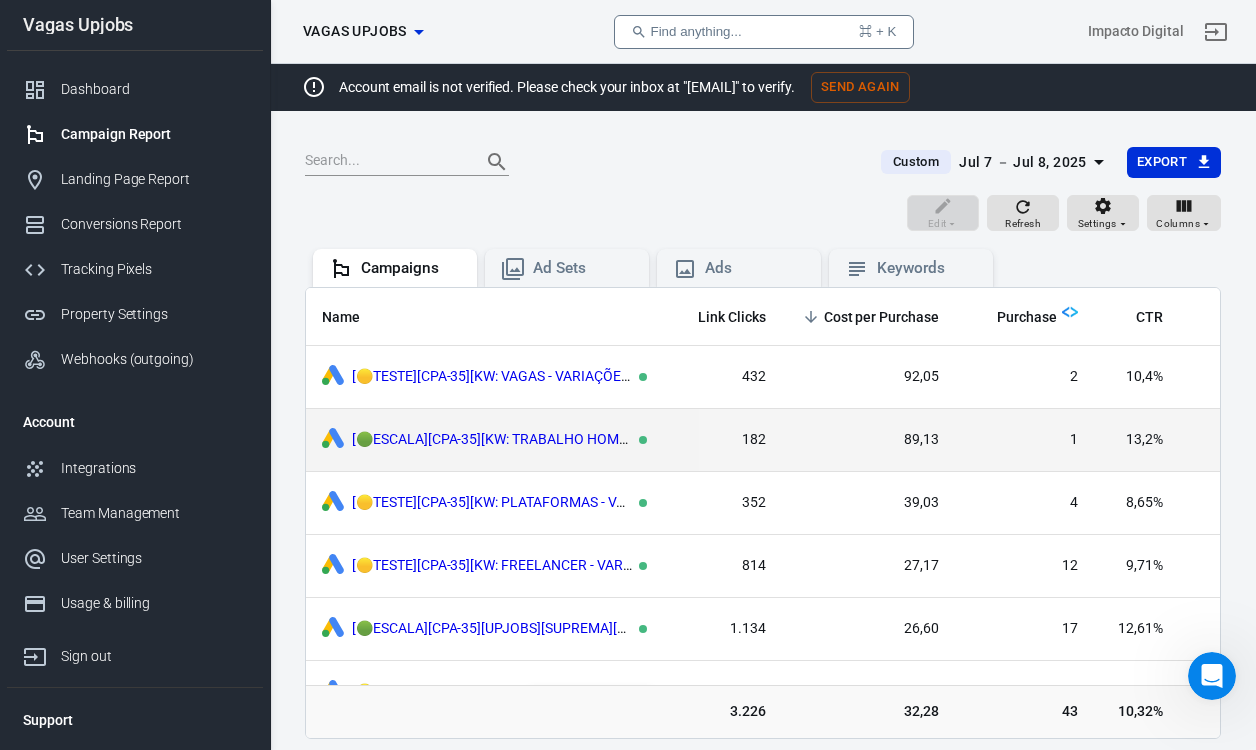 scroll, scrollTop: 0, scrollLeft: 426, axis: horizontal 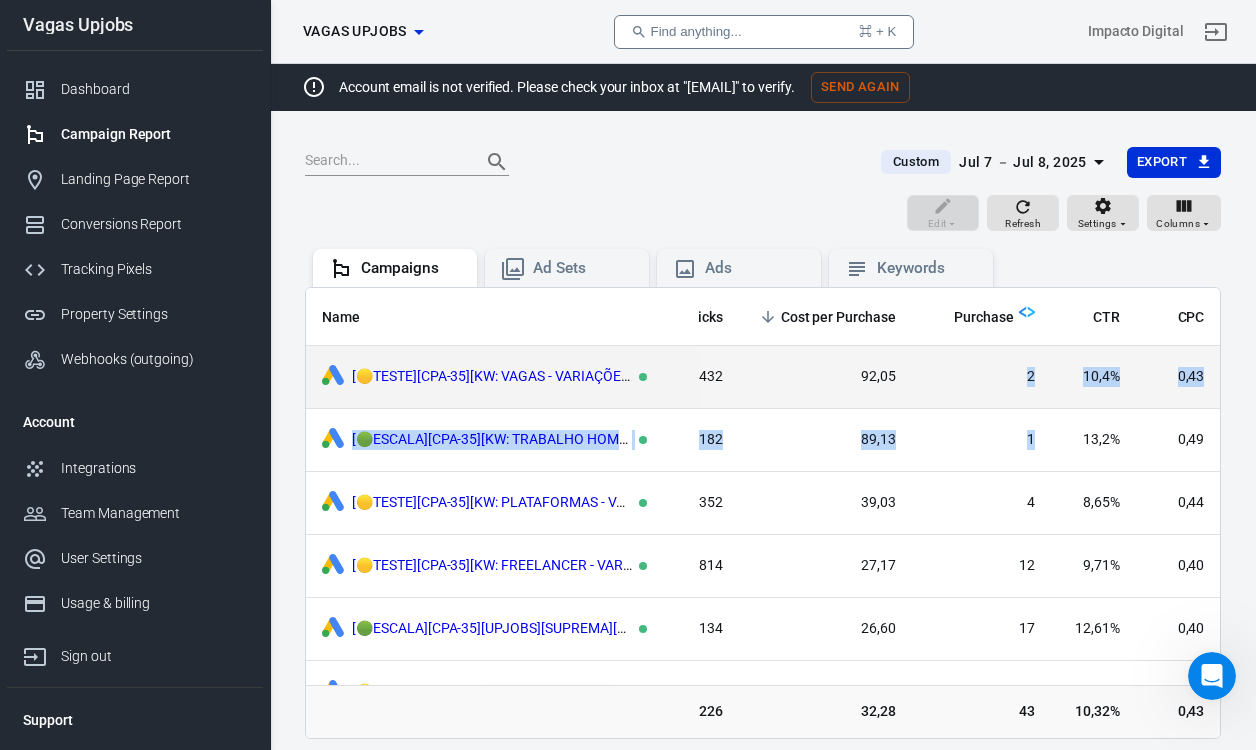 drag, startPoint x: 1046, startPoint y: 445, endPoint x: 889, endPoint y: 375, distance: 171.89822 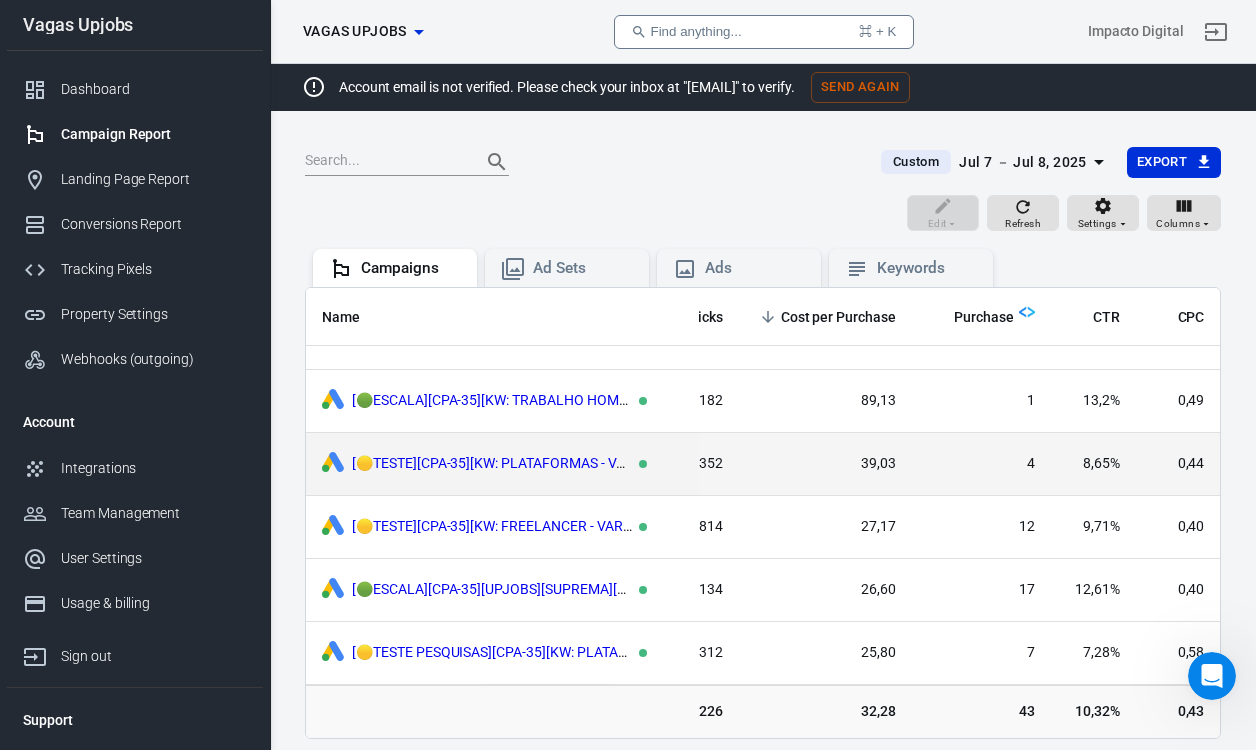 scroll, scrollTop: 54, scrollLeft: 426, axis: both 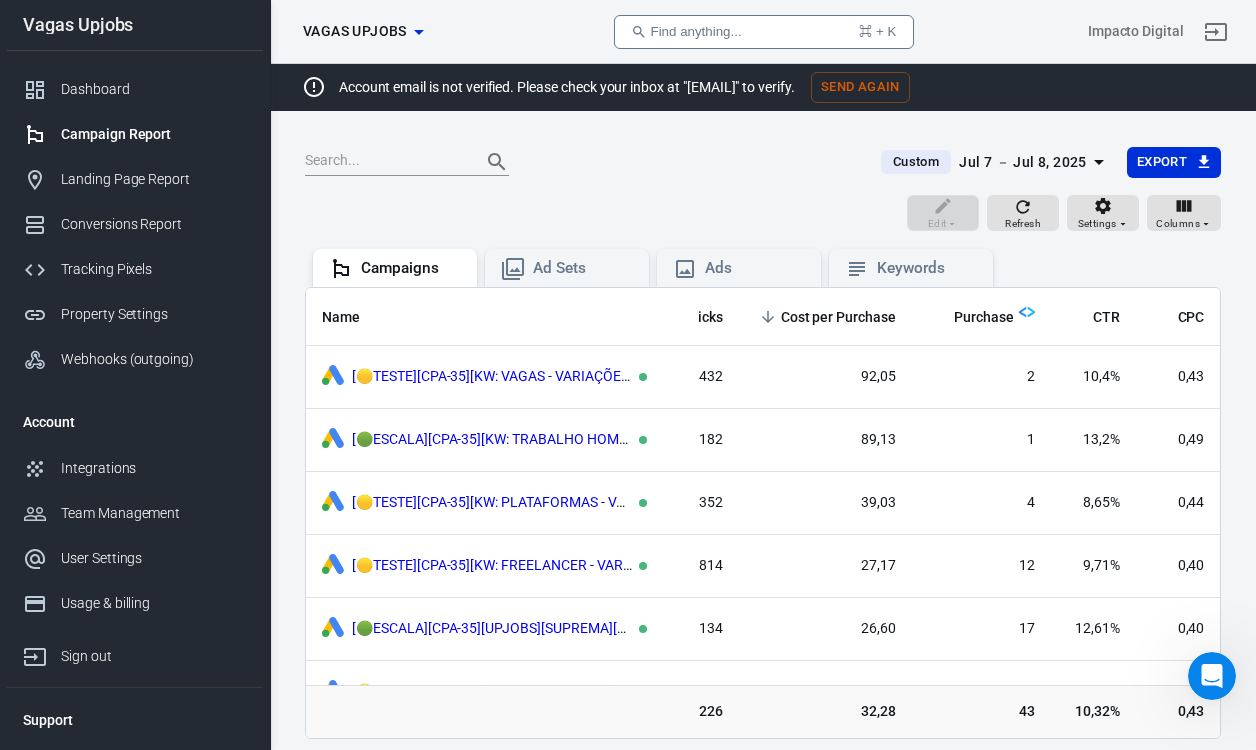 click on "Jul 7 － Jul 8, 2025" at bounding box center (1023, 162) 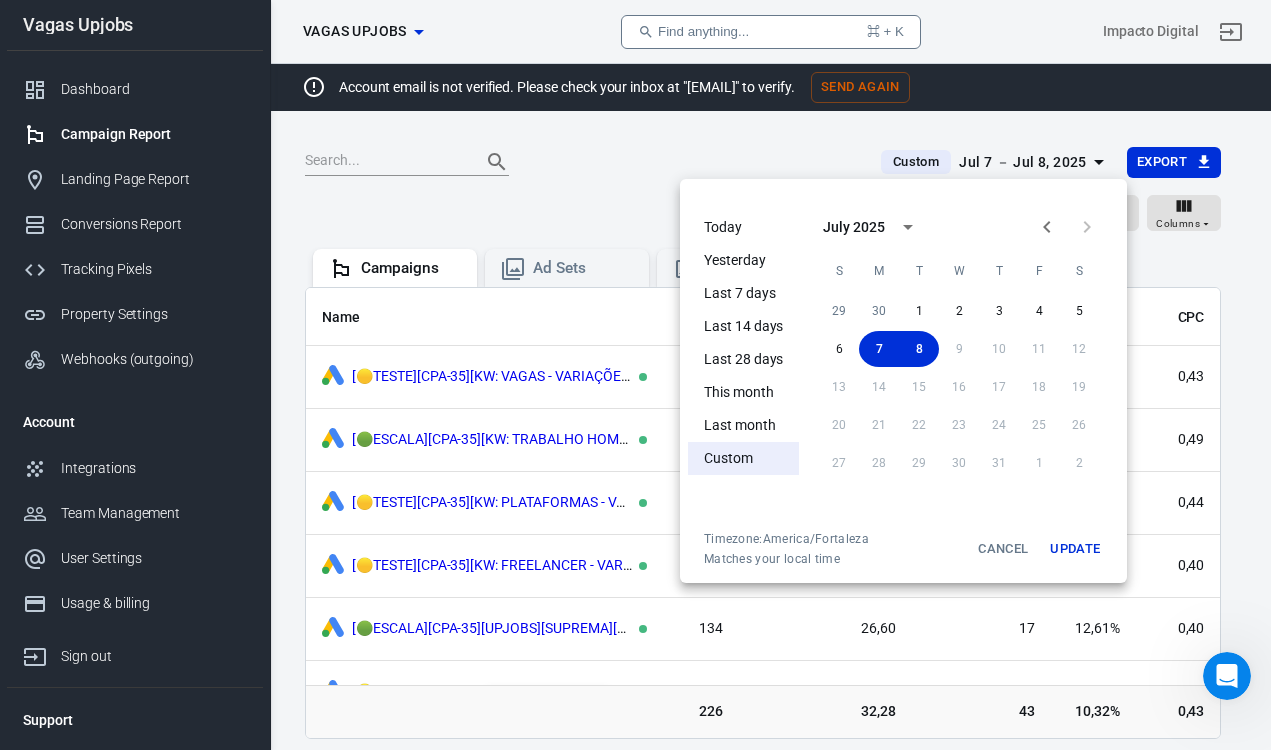 click on "6 7 8 9 10 11 12" at bounding box center (959, 349) 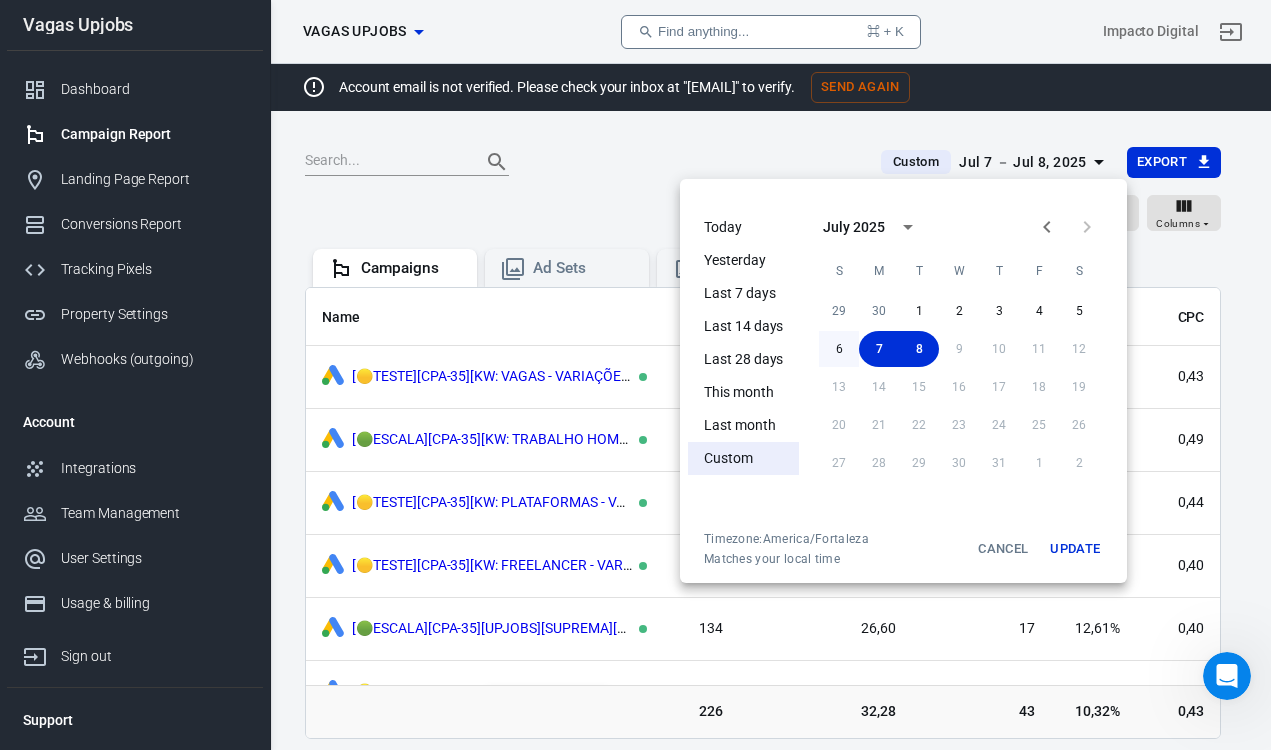 click on "6" at bounding box center (839, 349) 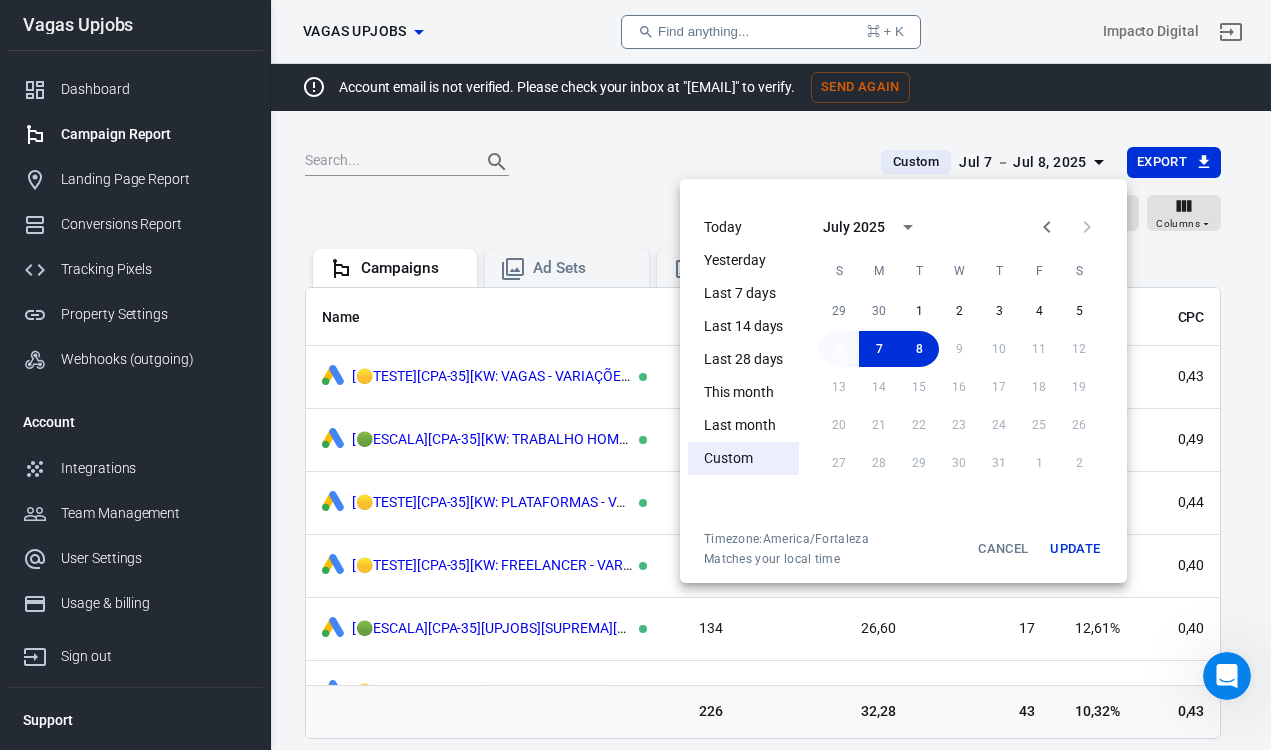 click on "6" at bounding box center (839, 349) 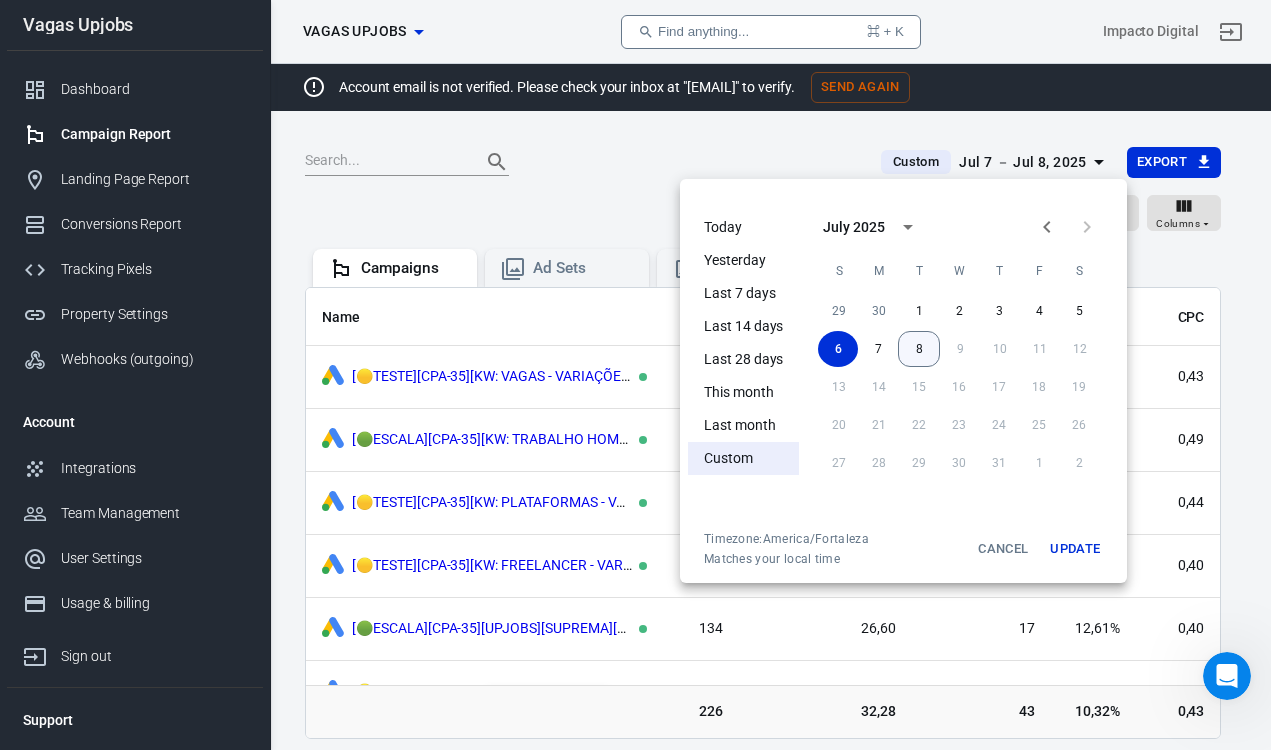 click on "8" at bounding box center [919, 349] 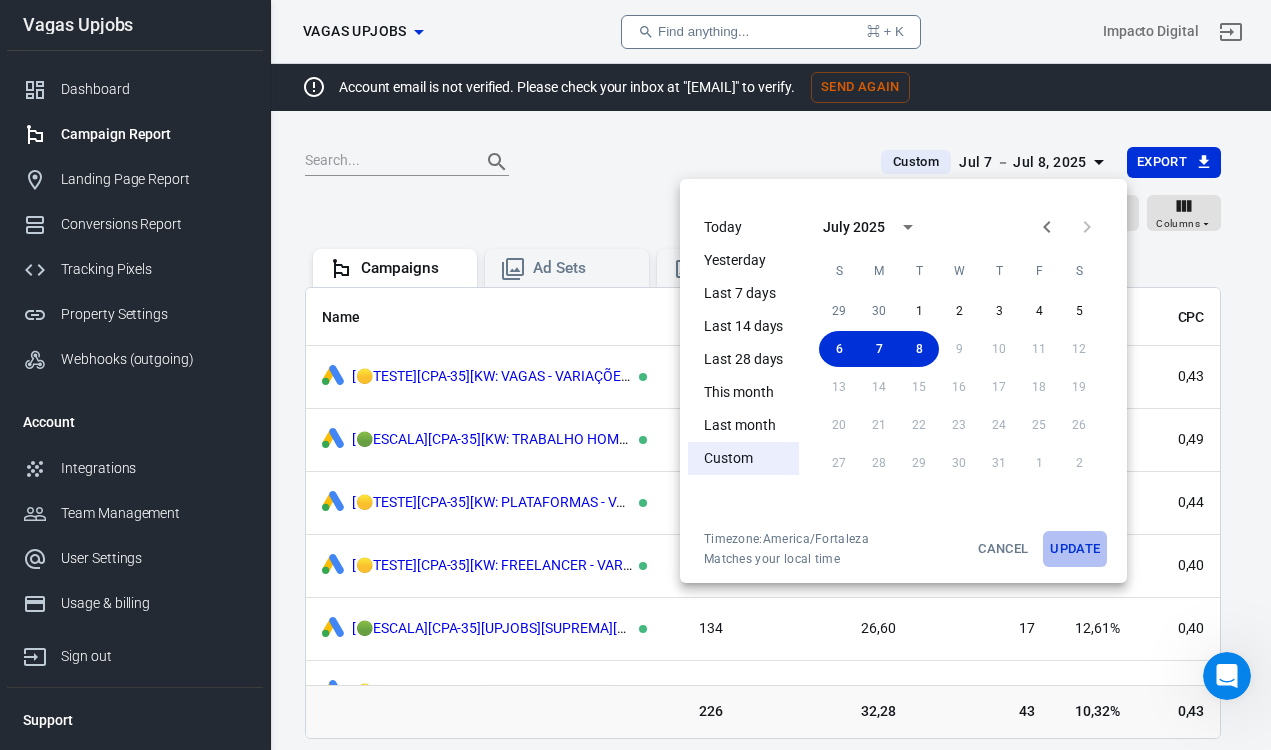 click on "Update" at bounding box center [1075, 549] 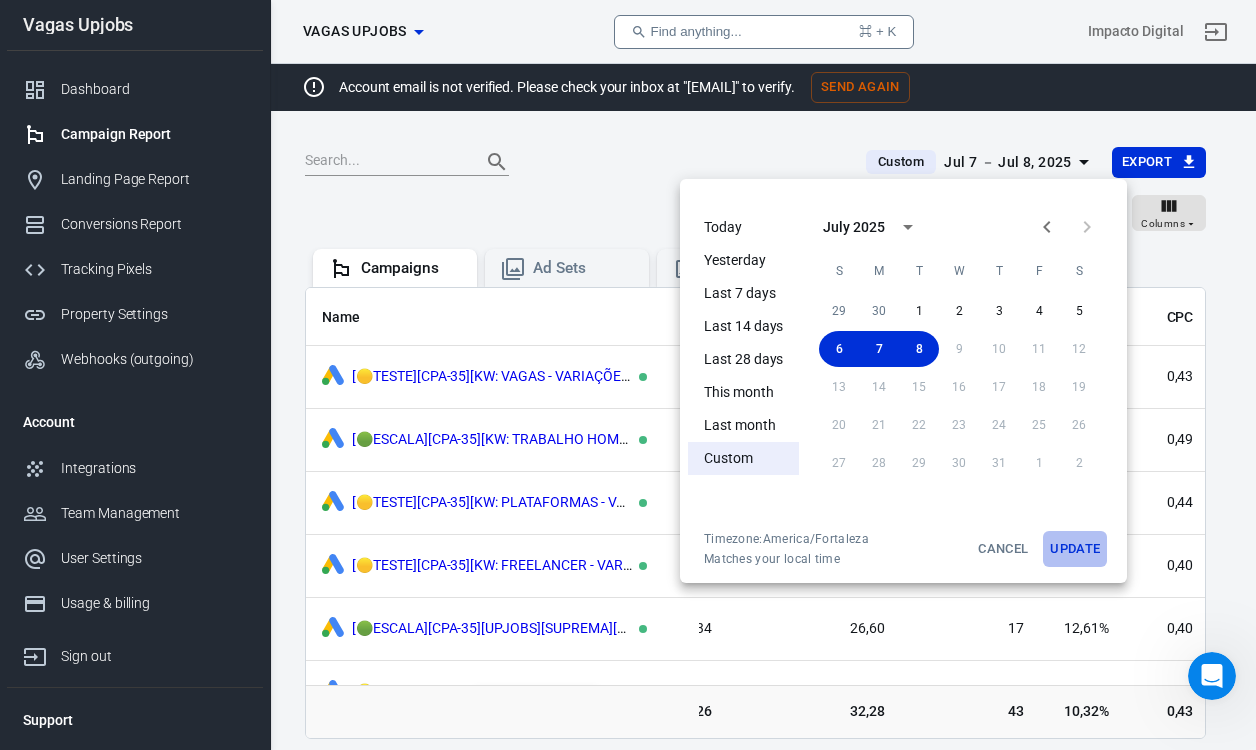 scroll, scrollTop: 0, scrollLeft: 0, axis: both 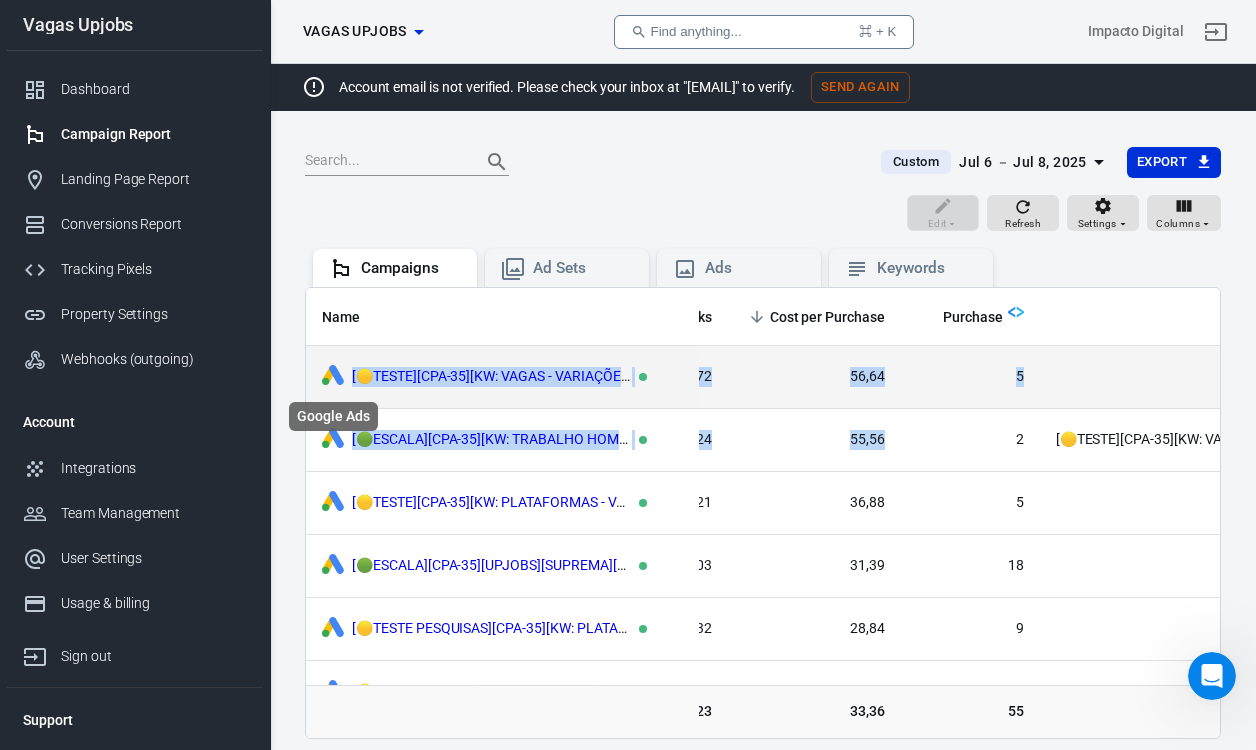 drag, startPoint x: 900, startPoint y: 446, endPoint x: 332, endPoint y: 376, distance: 572.2971 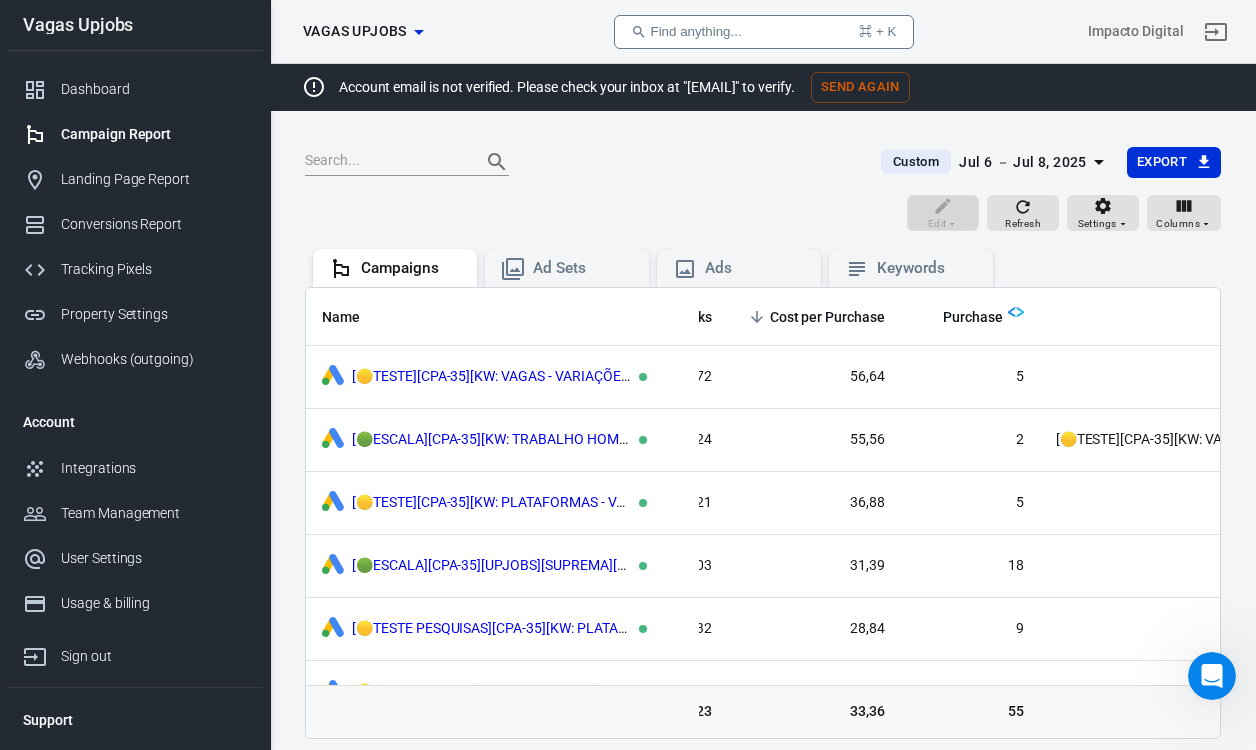 click at bounding box center (581, 162) 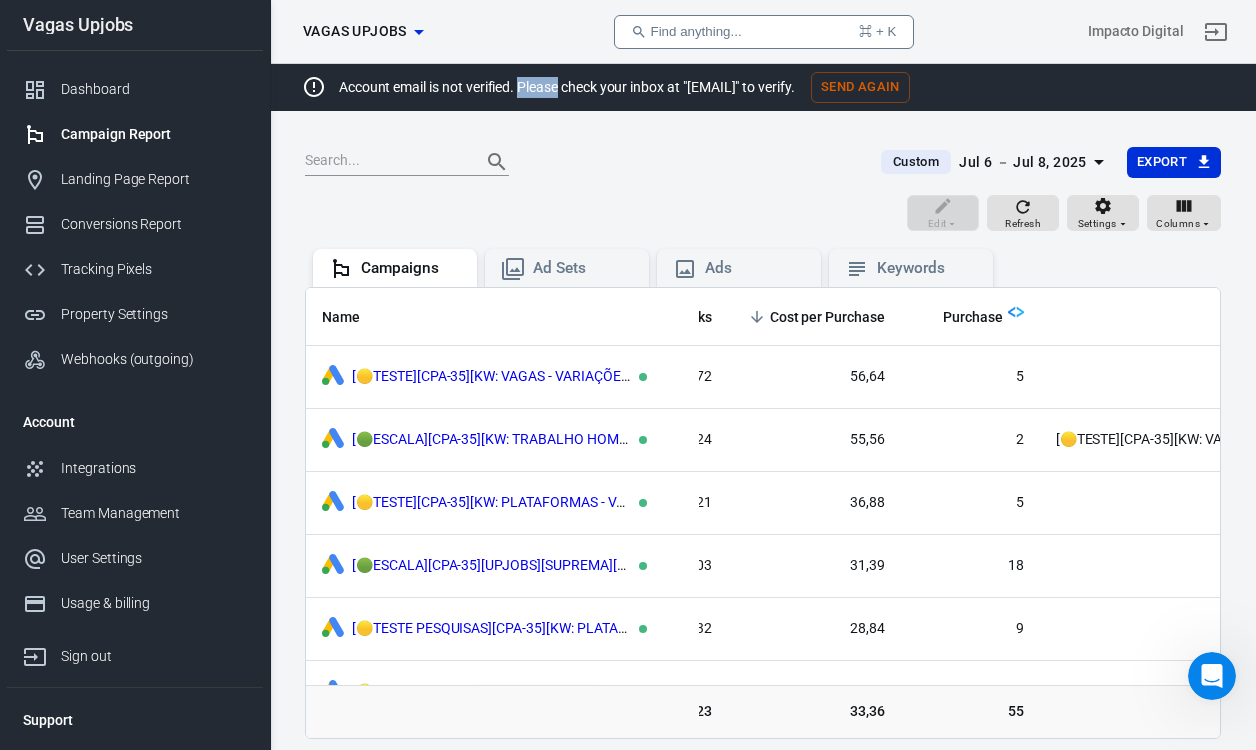 click on "Account email is not verified. Please check your inbox at "[EMAIL]" to verify." at bounding box center (567, 87) 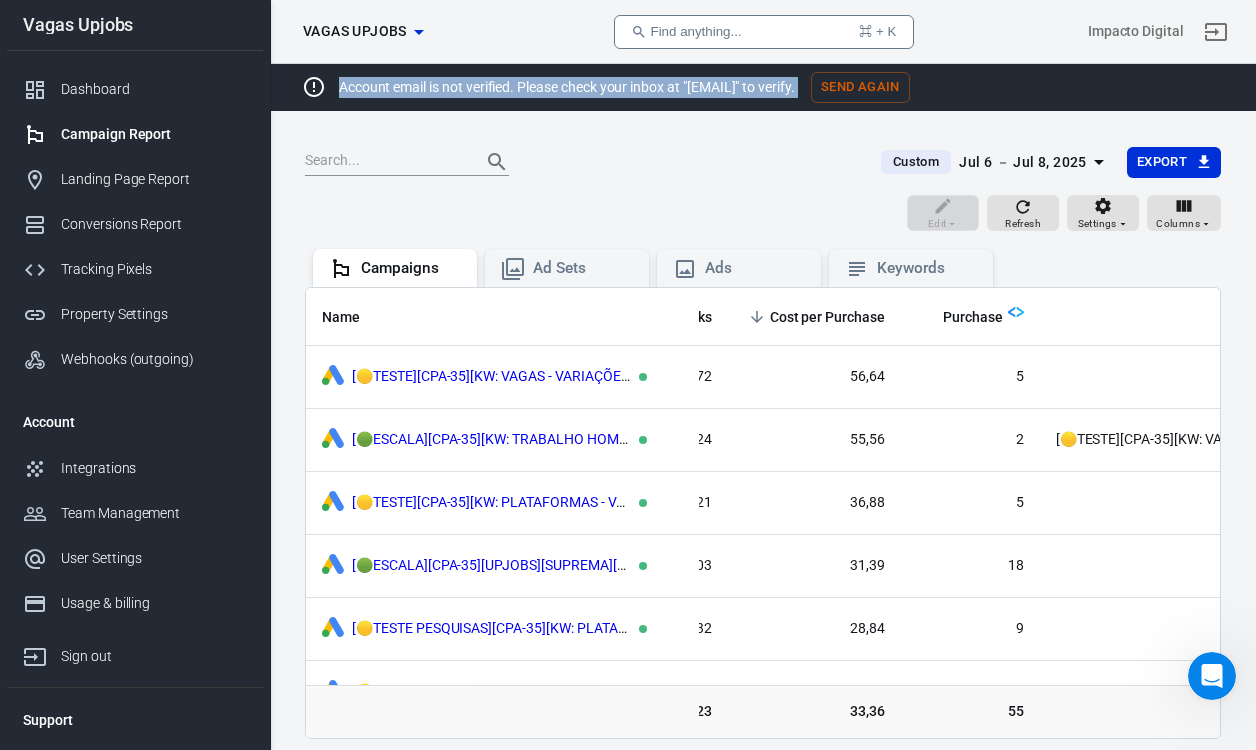 click on "Account email is not verified. Please check your inbox at "[EMAIL]" to verify." at bounding box center (567, 87) 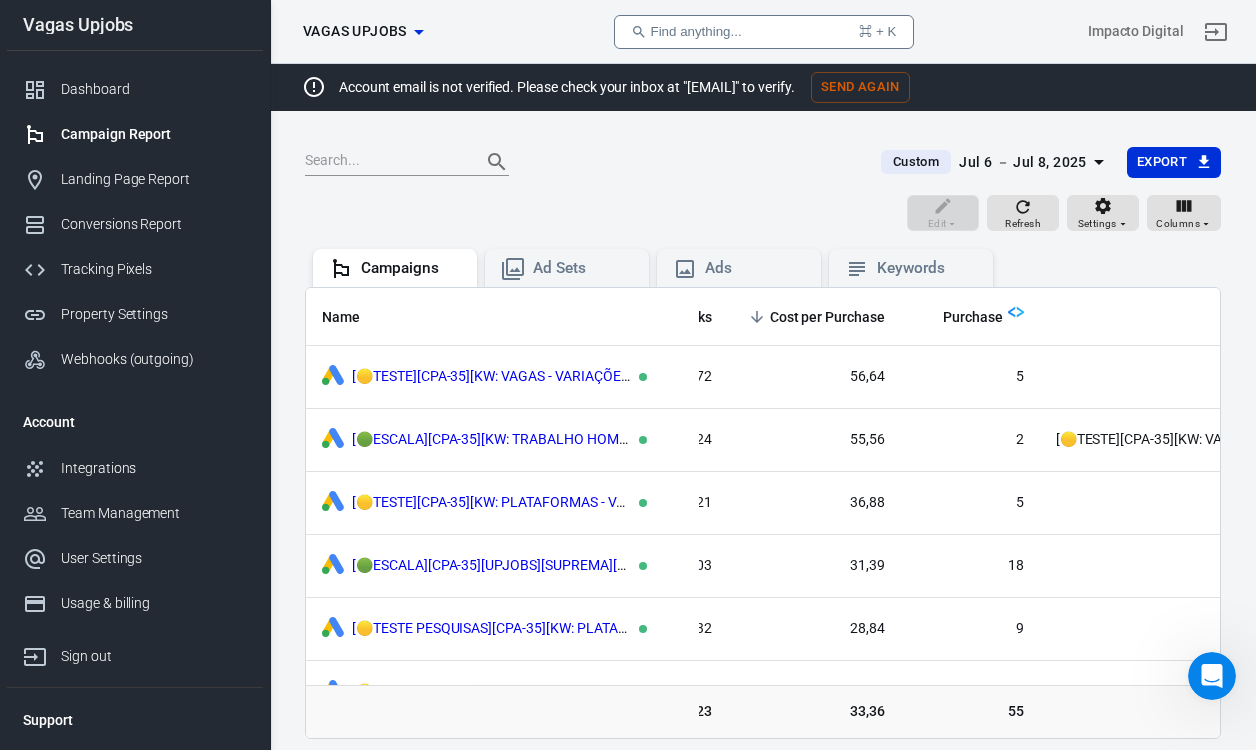 click on "Campaigns Vagas Upjobs Find anything... ⌘ + K Impacto Digital" at bounding box center [763, 32] 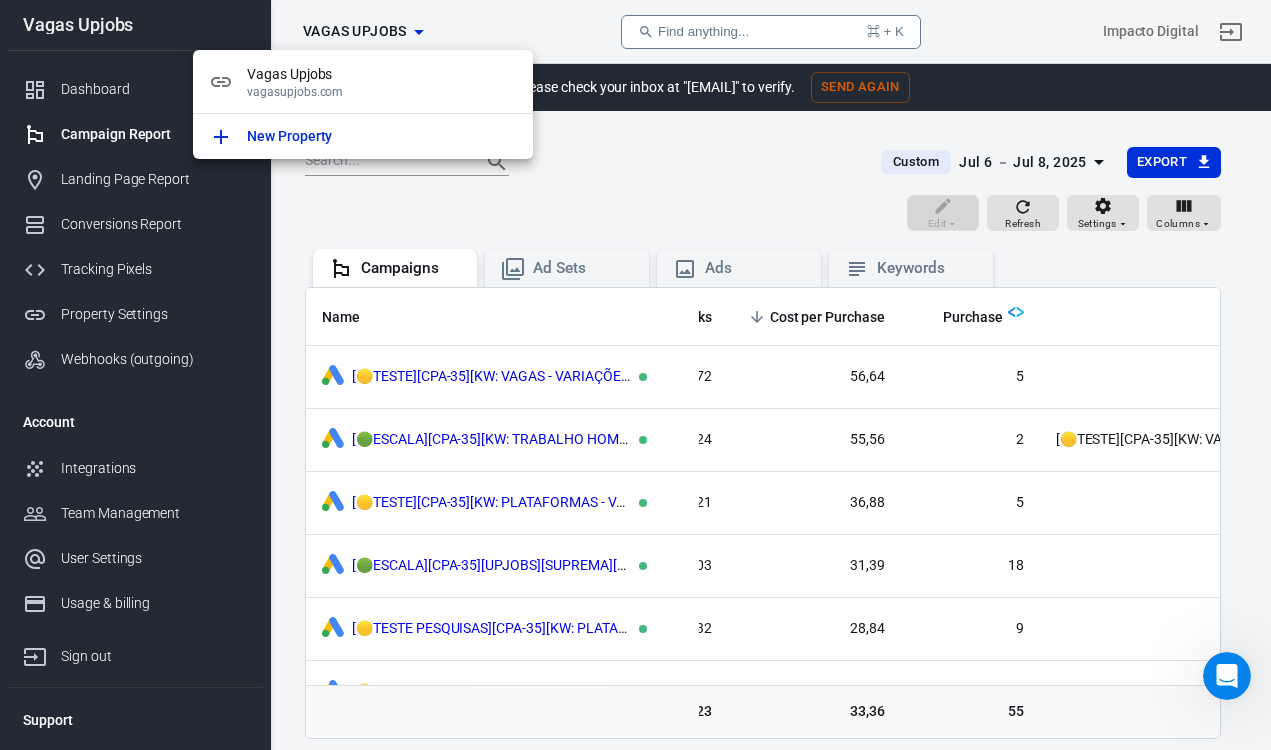 click at bounding box center [635, 375] 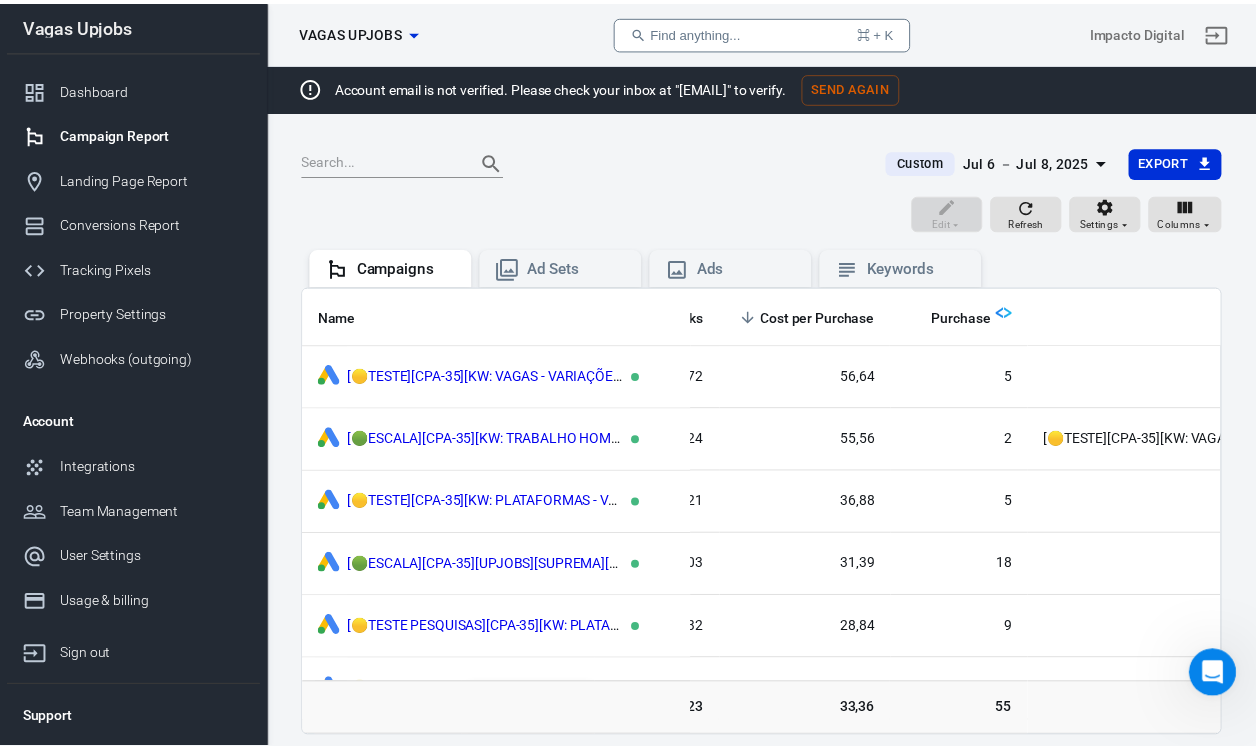 scroll, scrollTop: 0, scrollLeft: 411, axis: horizontal 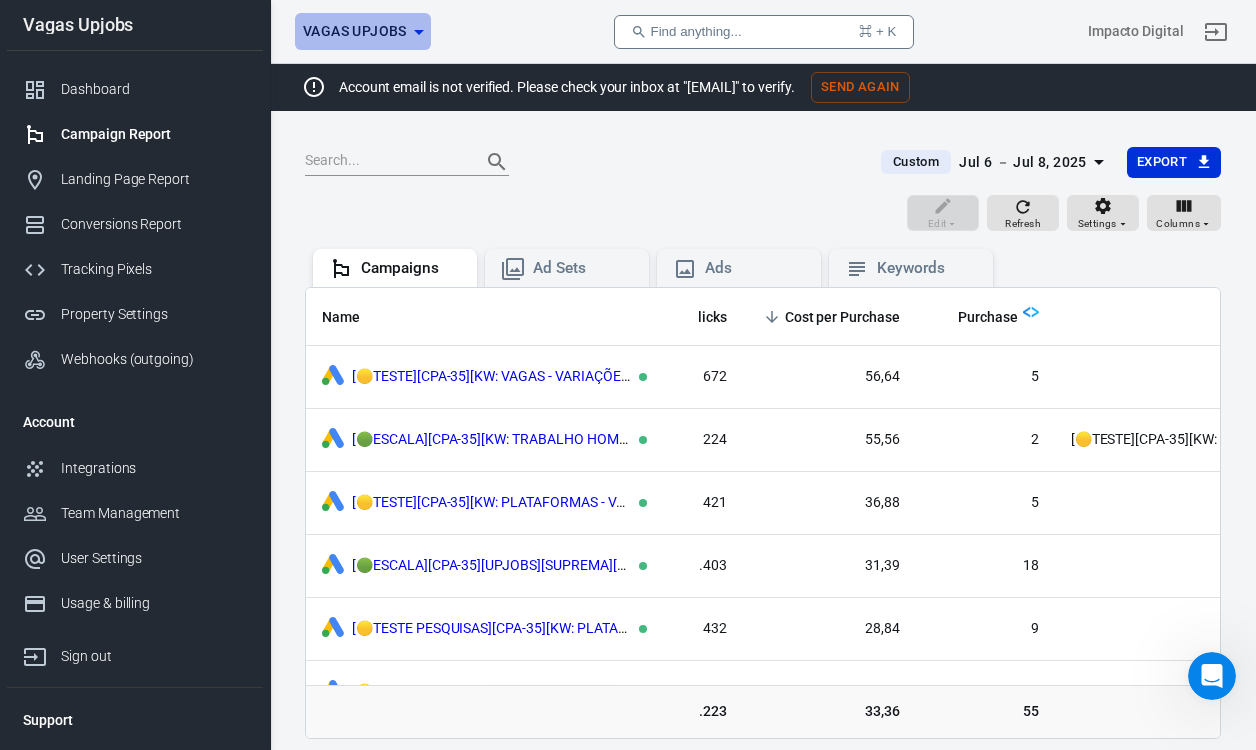 click on "Vagas Upjobs" at bounding box center [355, 31] 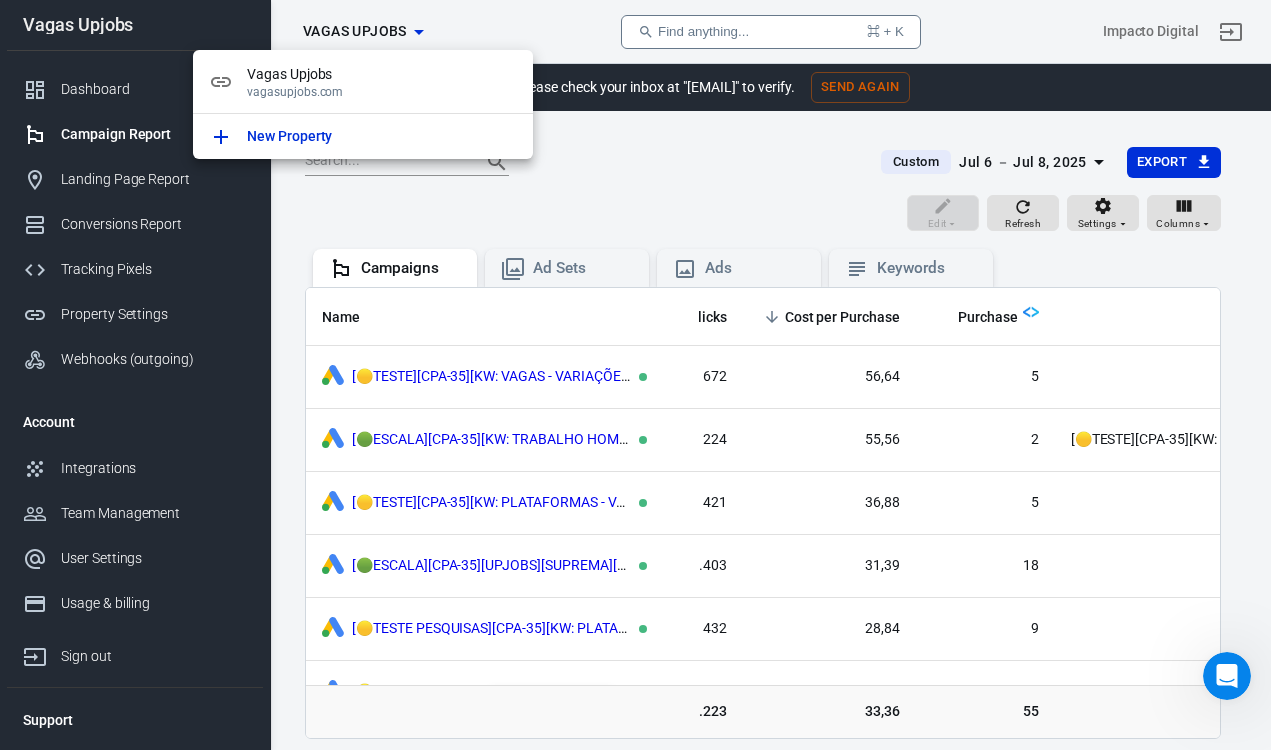click at bounding box center (635, 375) 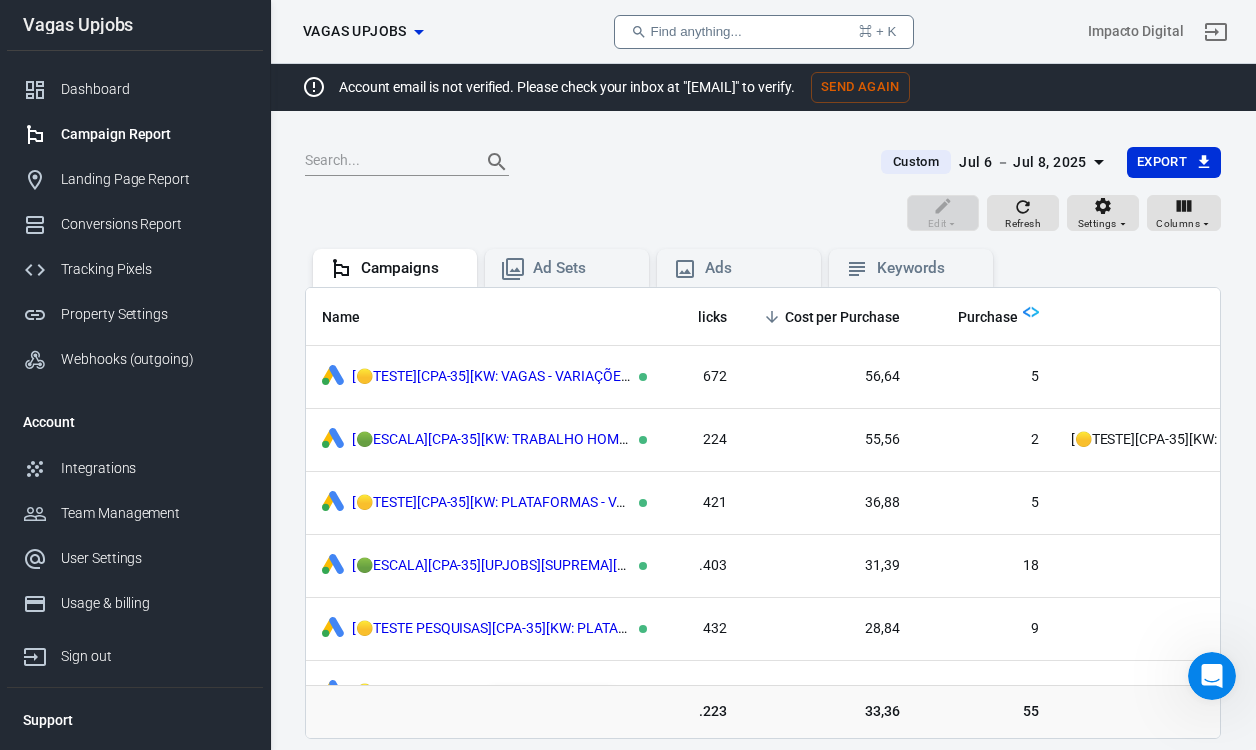 click at bounding box center (581, 162) 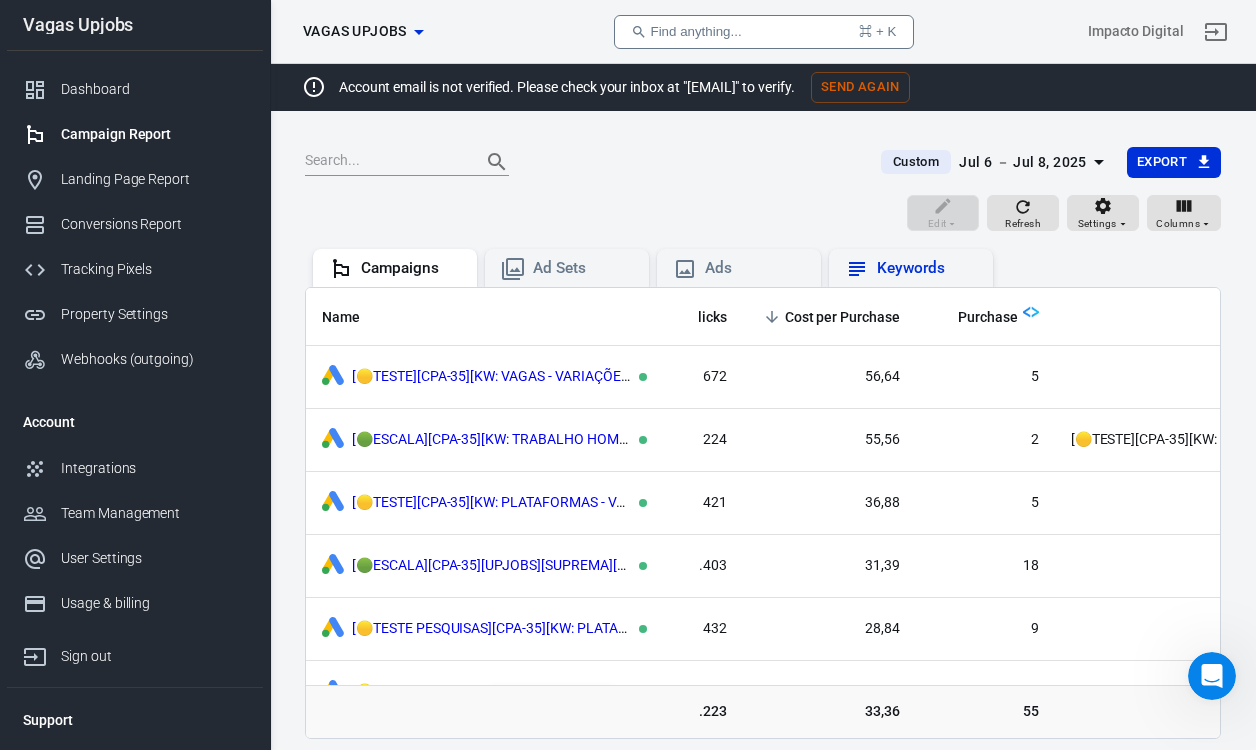 click on "Keywords" at bounding box center (927, 268) 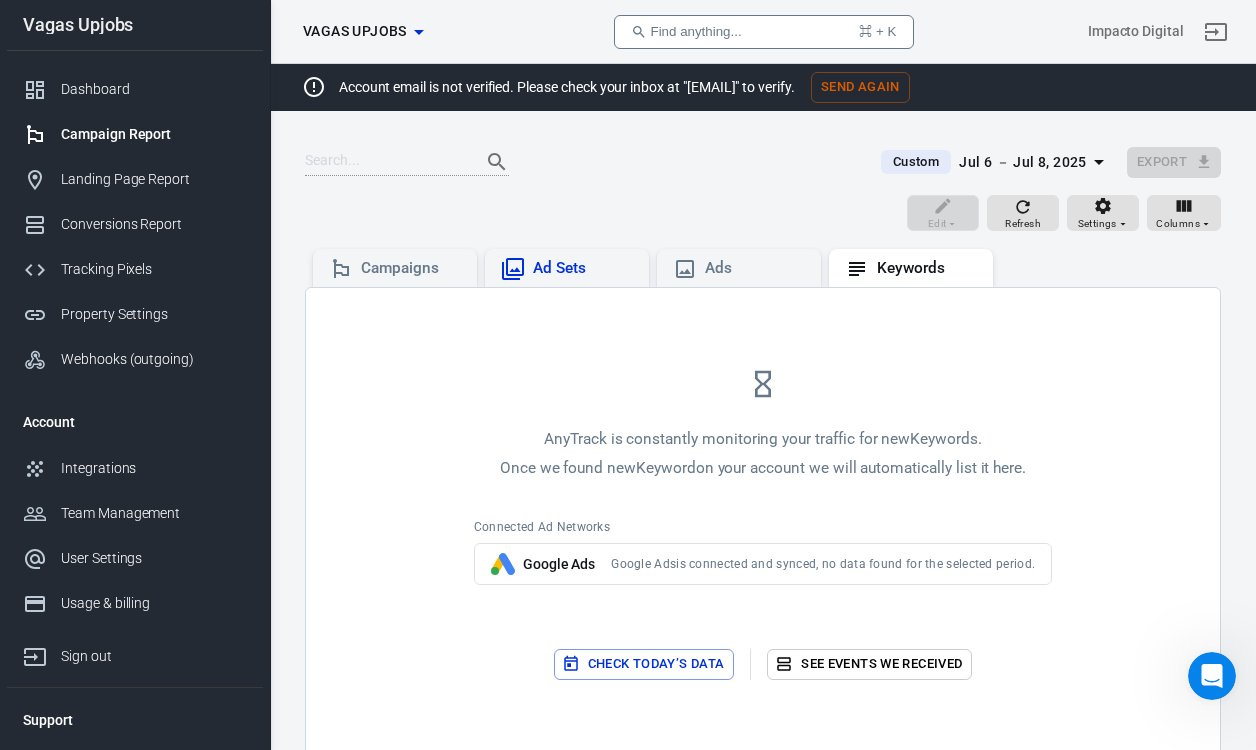 click on "Ad Sets" at bounding box center [567, 268] 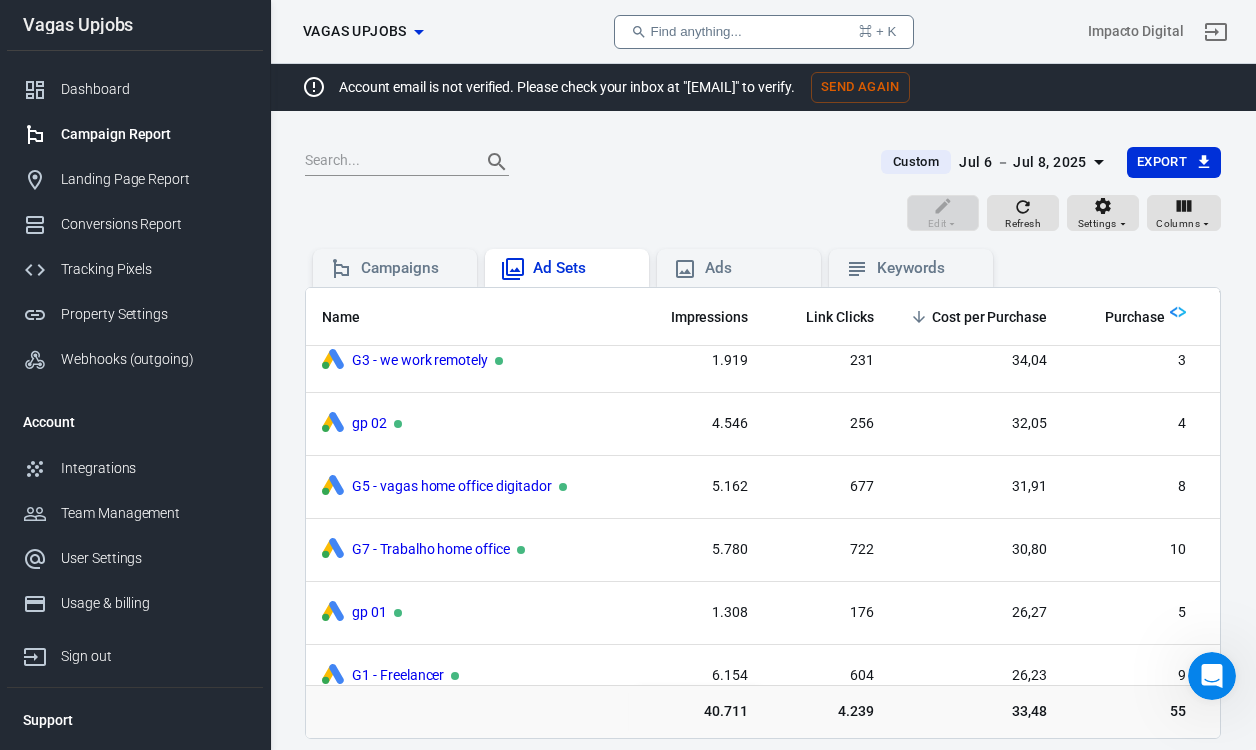 scroll, scrollTop: 0, scrollLeft: 354, axis: horizontal 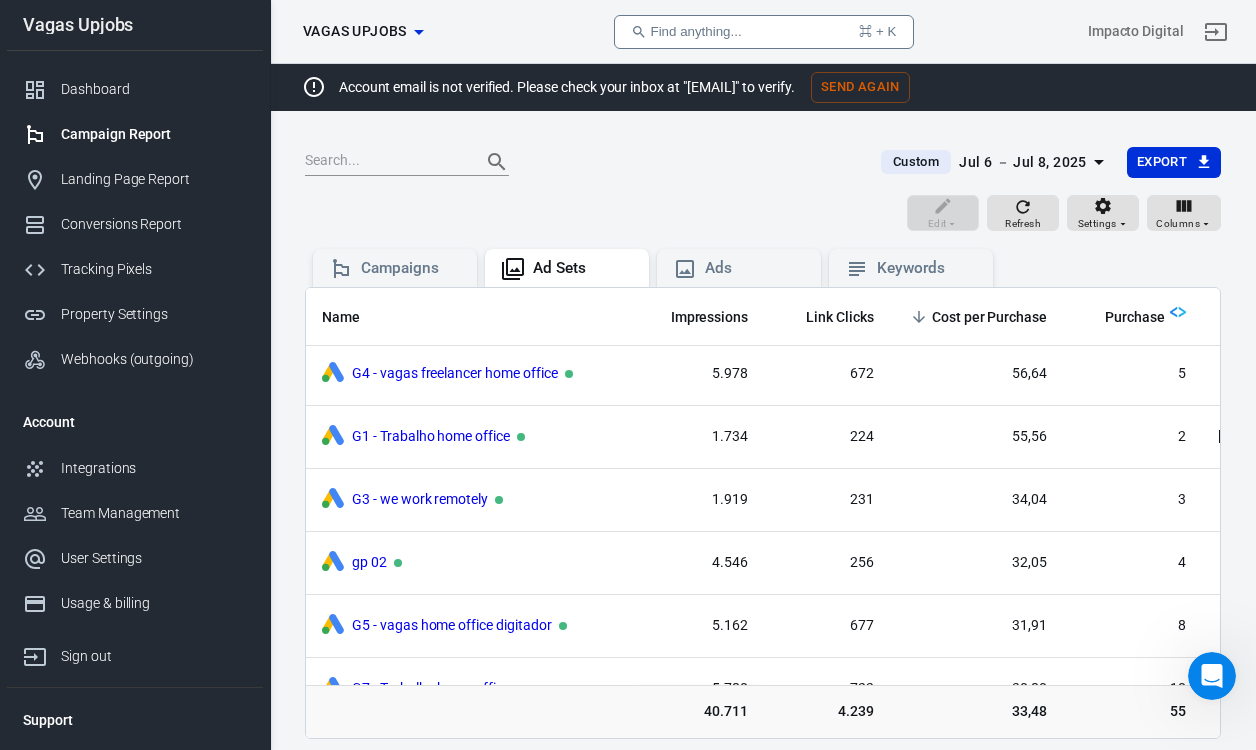 click on "Campaign Report" at bounding box center (135, 134) 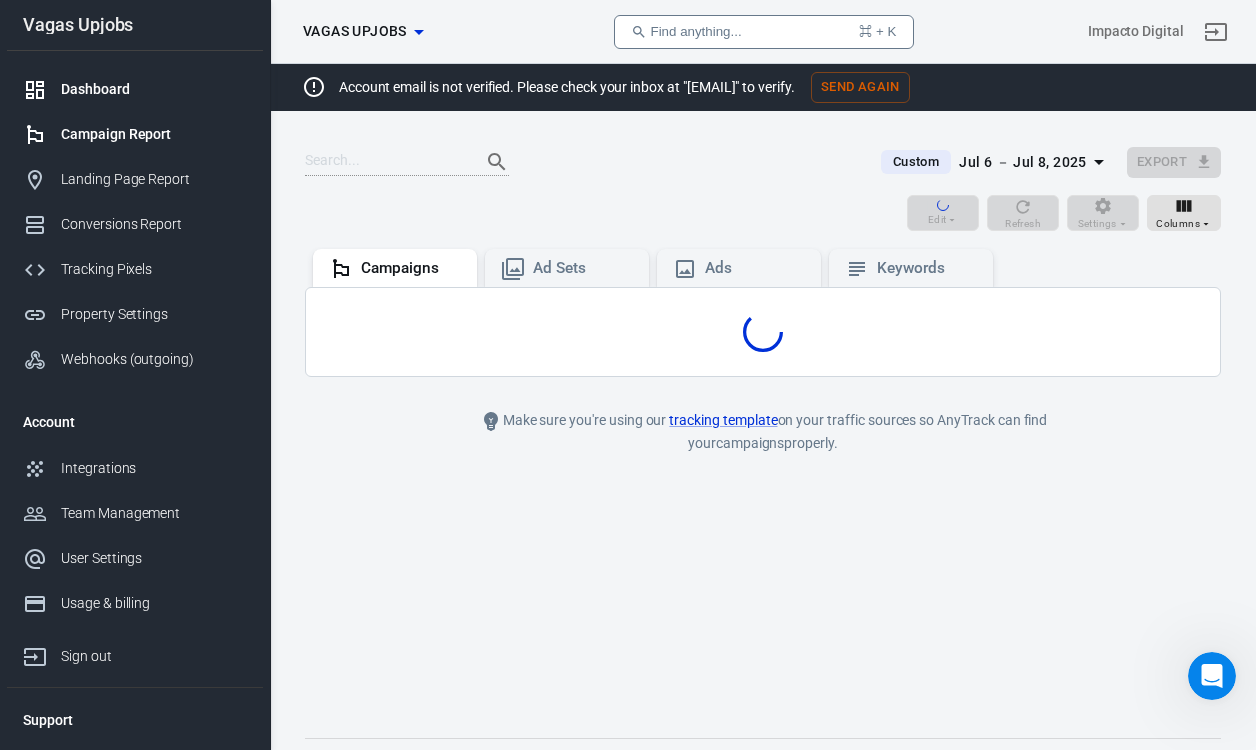 click on "Dashboard" at bounding box center (135, 89) 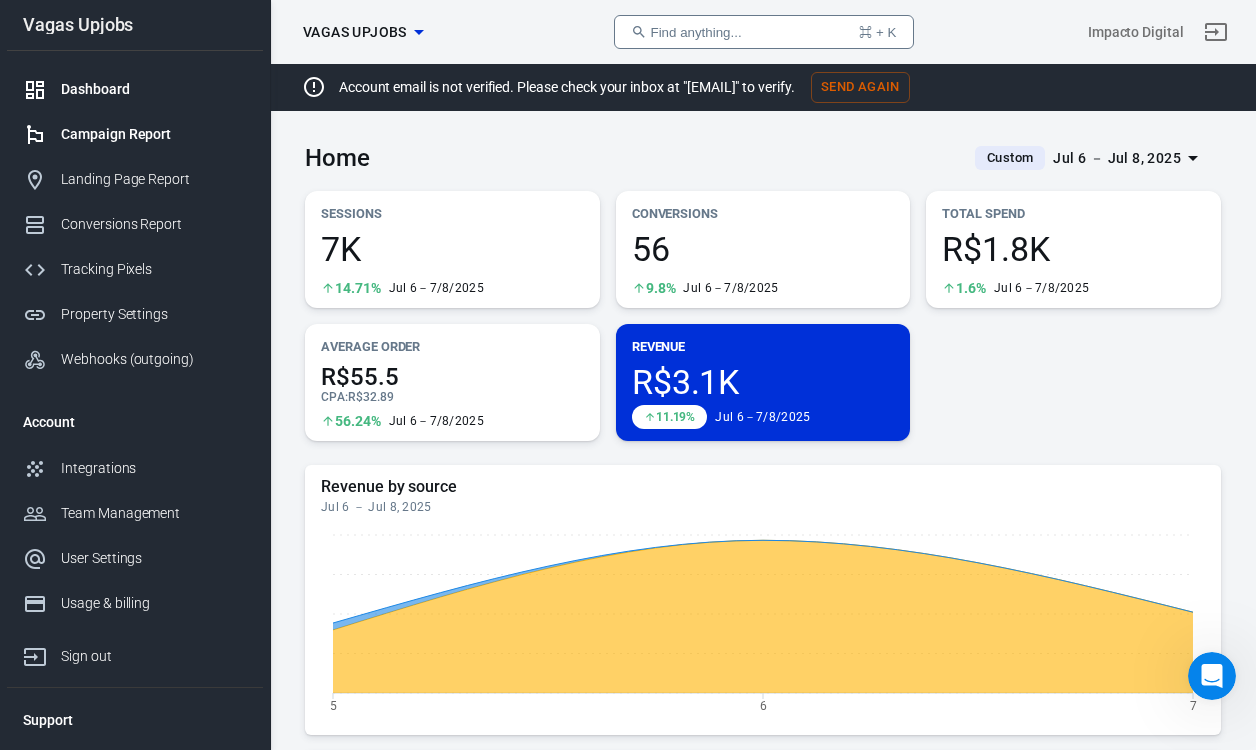 click on "Campaign Report" at bounding box center [135, 134] 